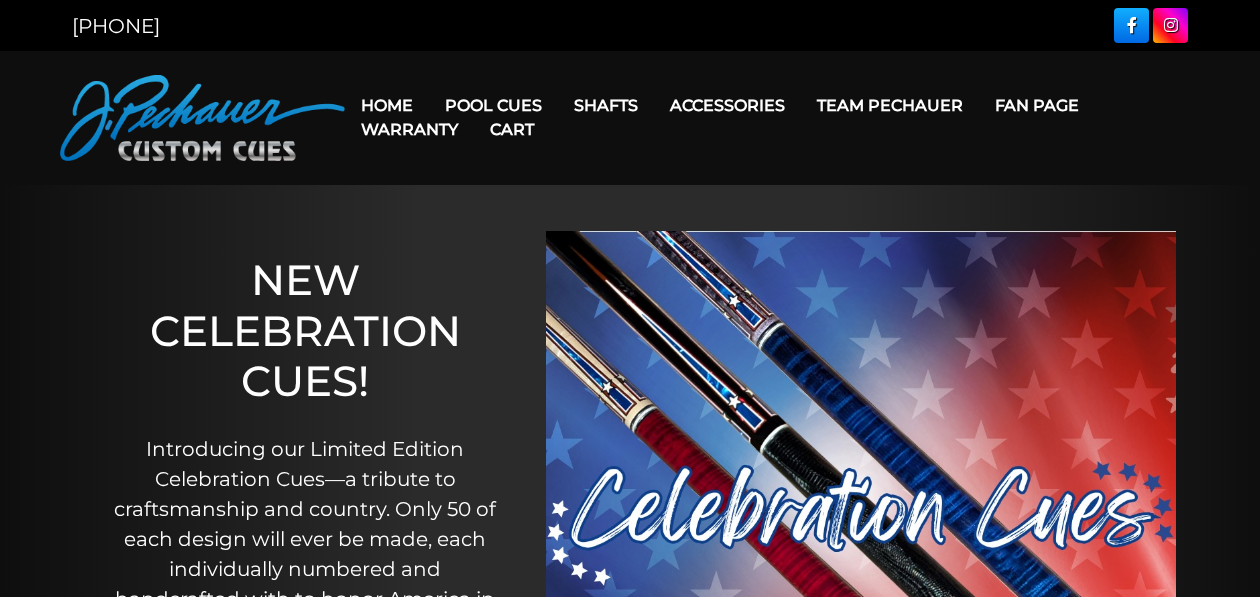 scroll, scrollTop: 0, scrollLeft: 0, axis: both 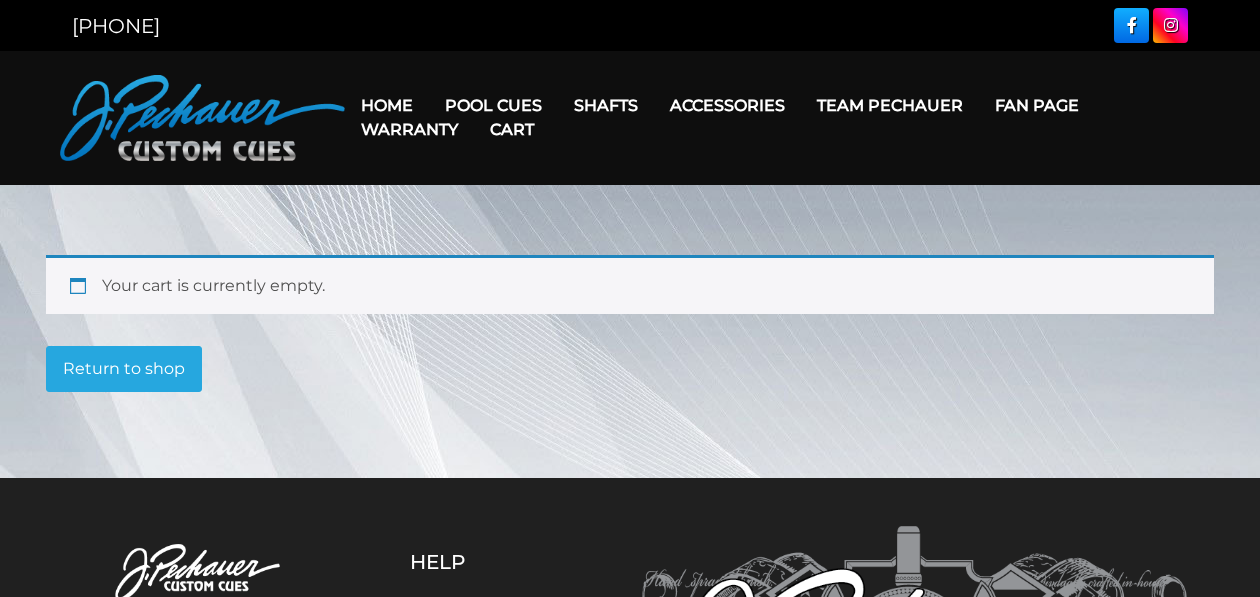click on "Warranty" at bounding box center [409, 129] 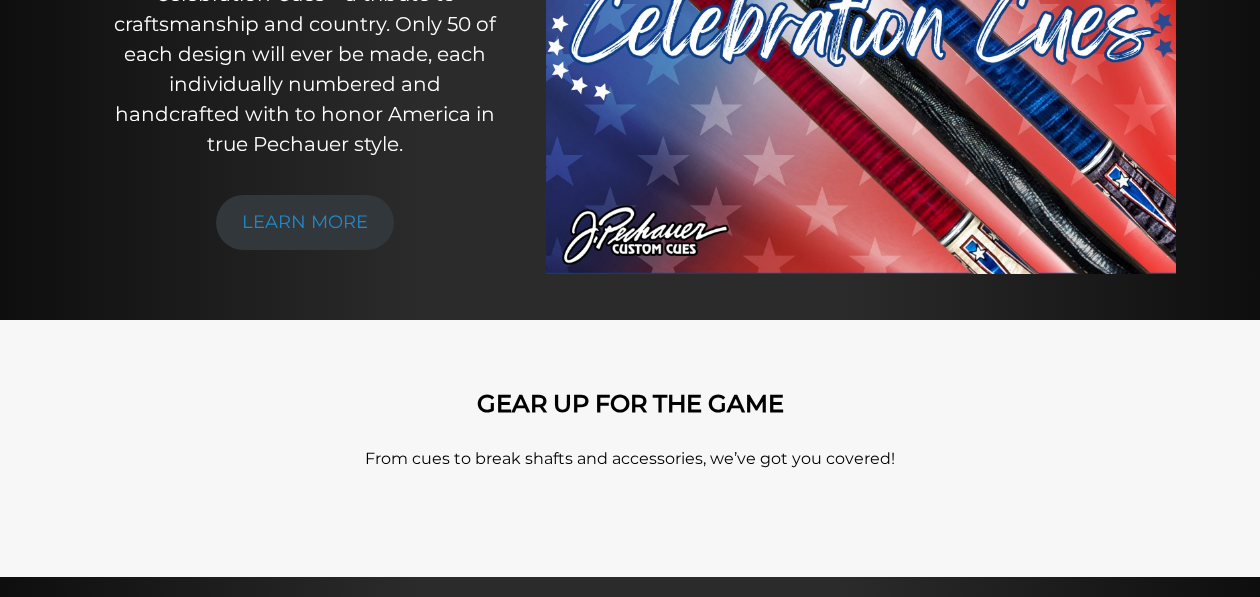 scroll, scrollTop: 422, scrollLeft: 0, axis: vertical 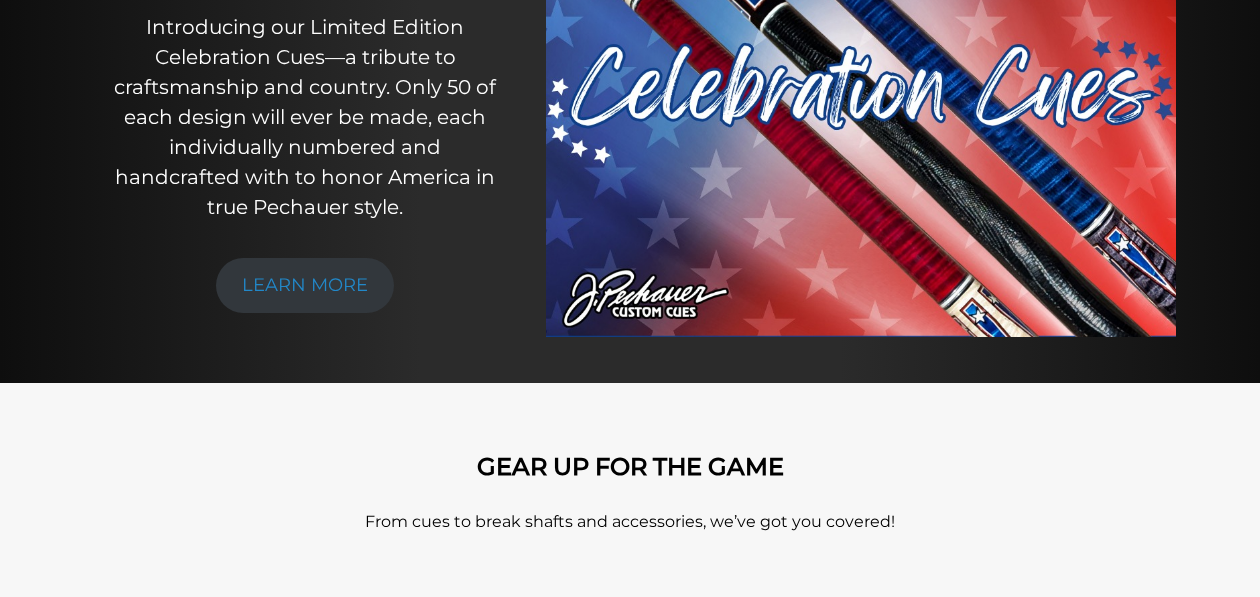 click at bounding box center [861, 73] 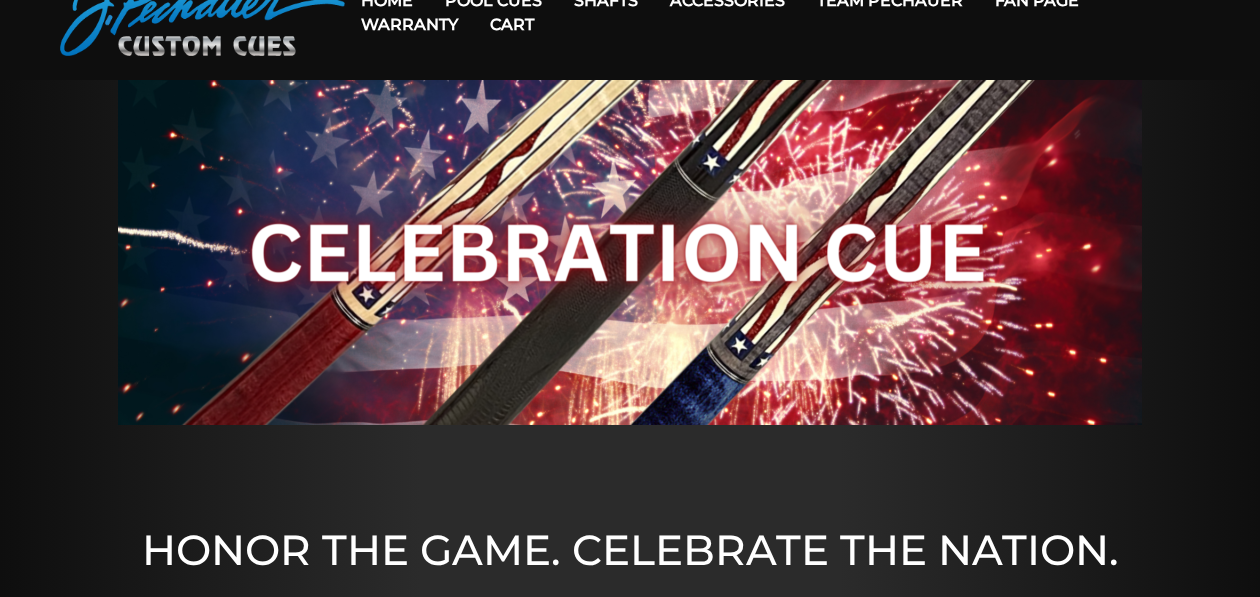 scroll, scrollTop: 0, scrollLeft: 0, axis: both 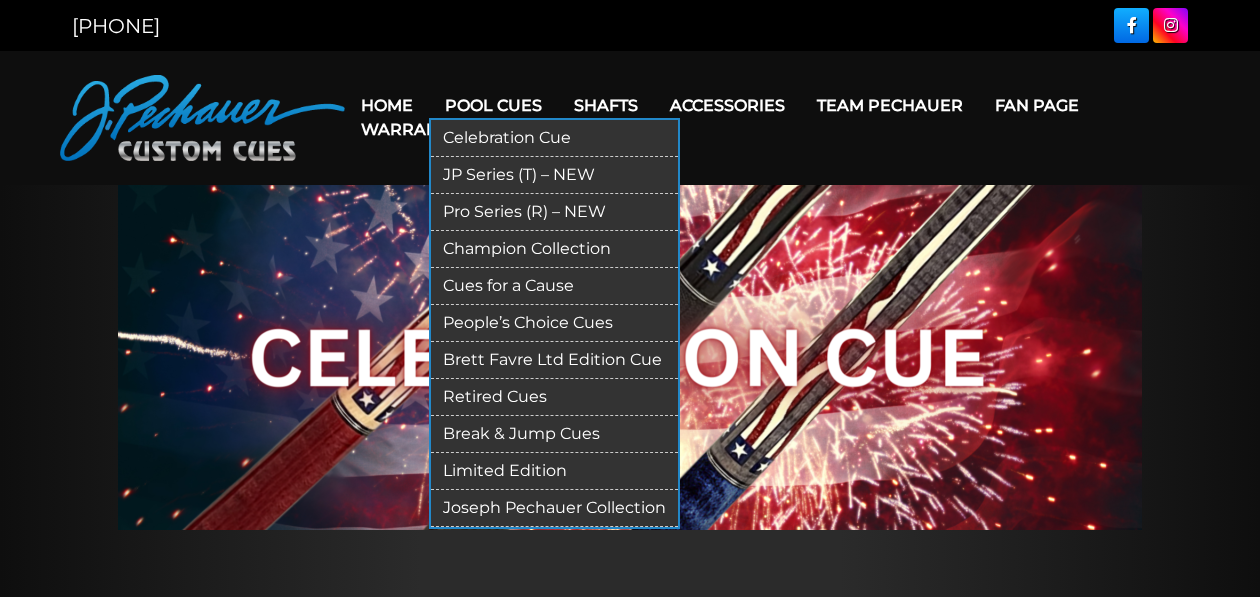 click on "Pro Series (R) – NEW" at bounding box center [554, 212] 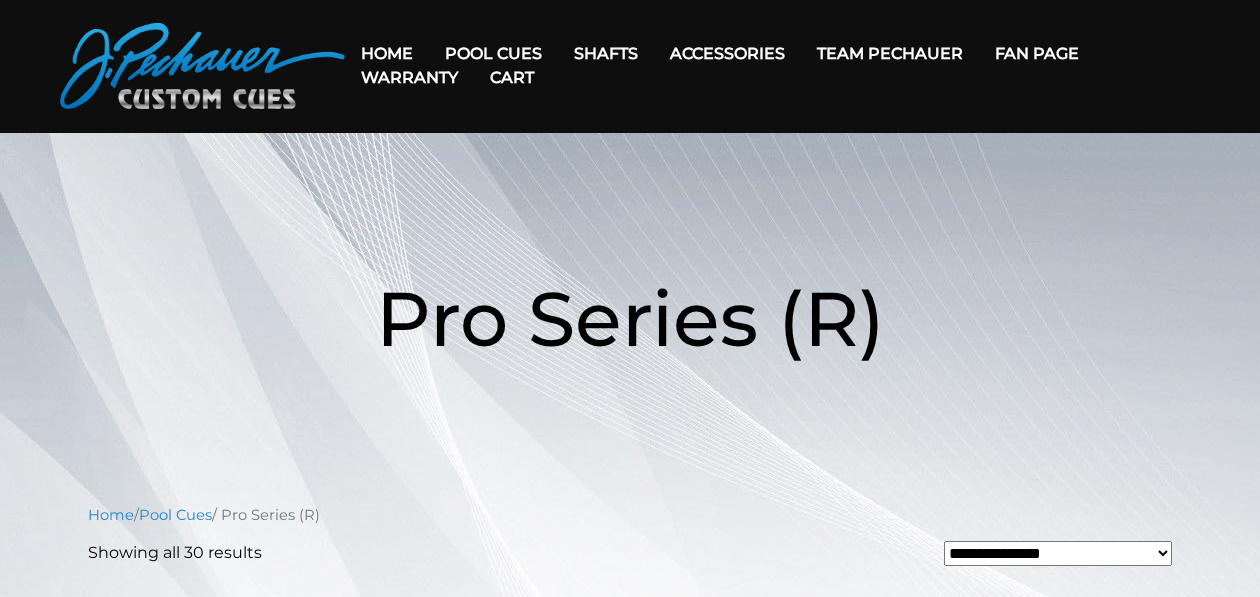 scroll, scrollTop: 0, scrollLeft: 0, axis: both 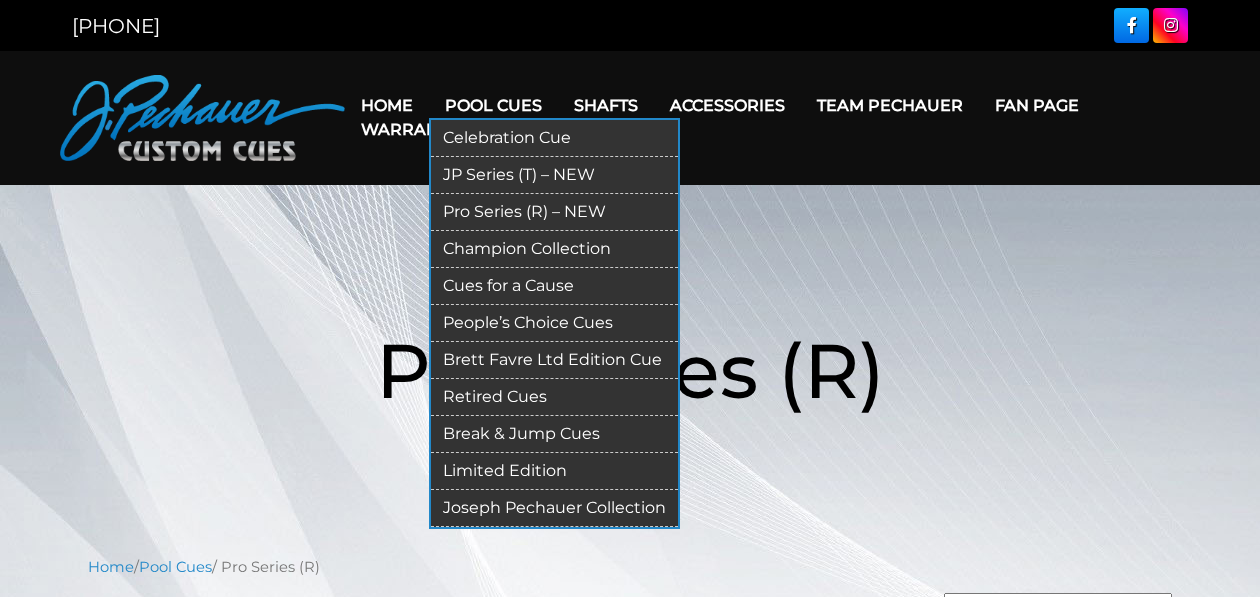 click on "JP Series (T) – NEW" at bounding box center [554, 175] 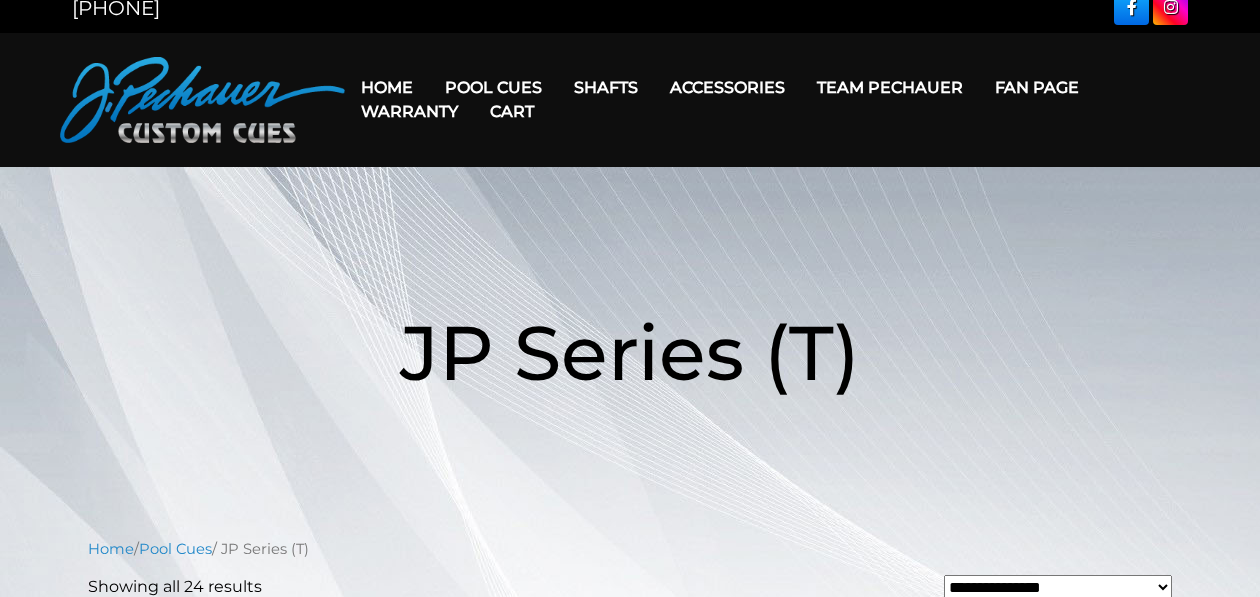 scroll, scrollTop: 0, scrollLeft: 0, axis: both 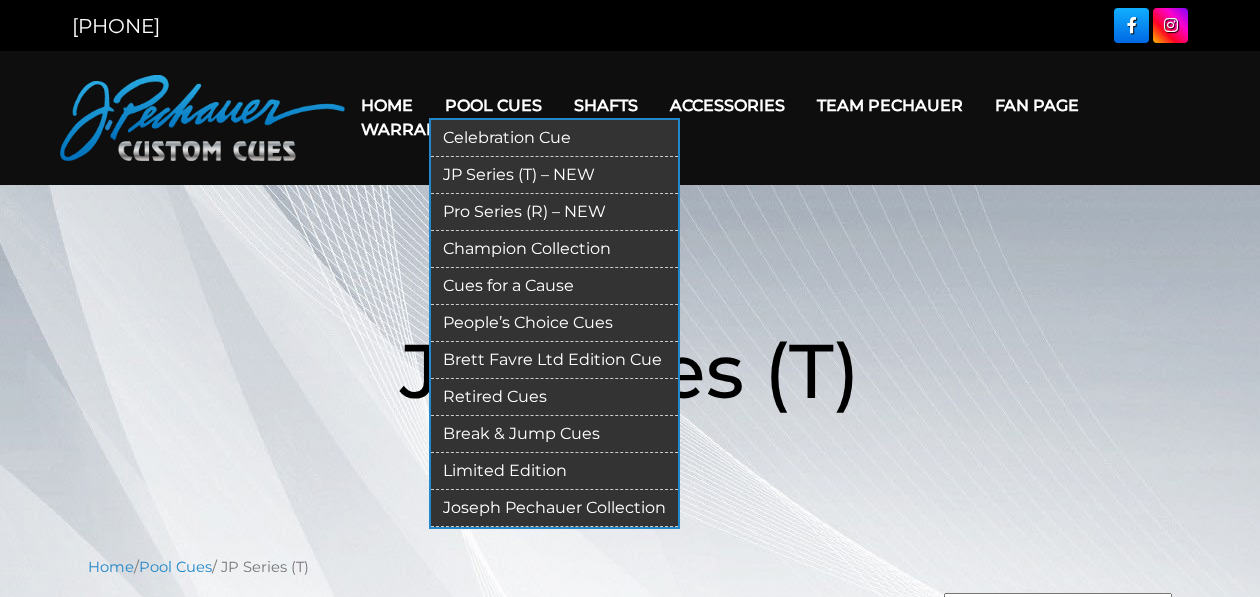 click on "Champion Collection" at bounding box center [554, 249] 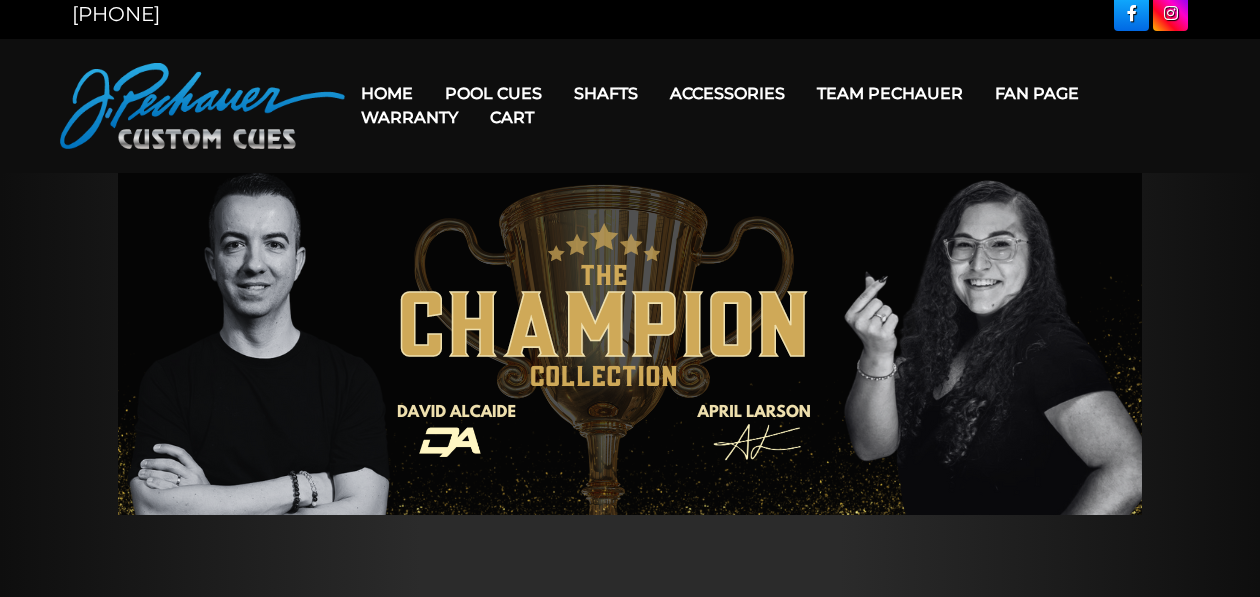 scroll, scrollTop: 0, scrollLeft: 0, axis: both 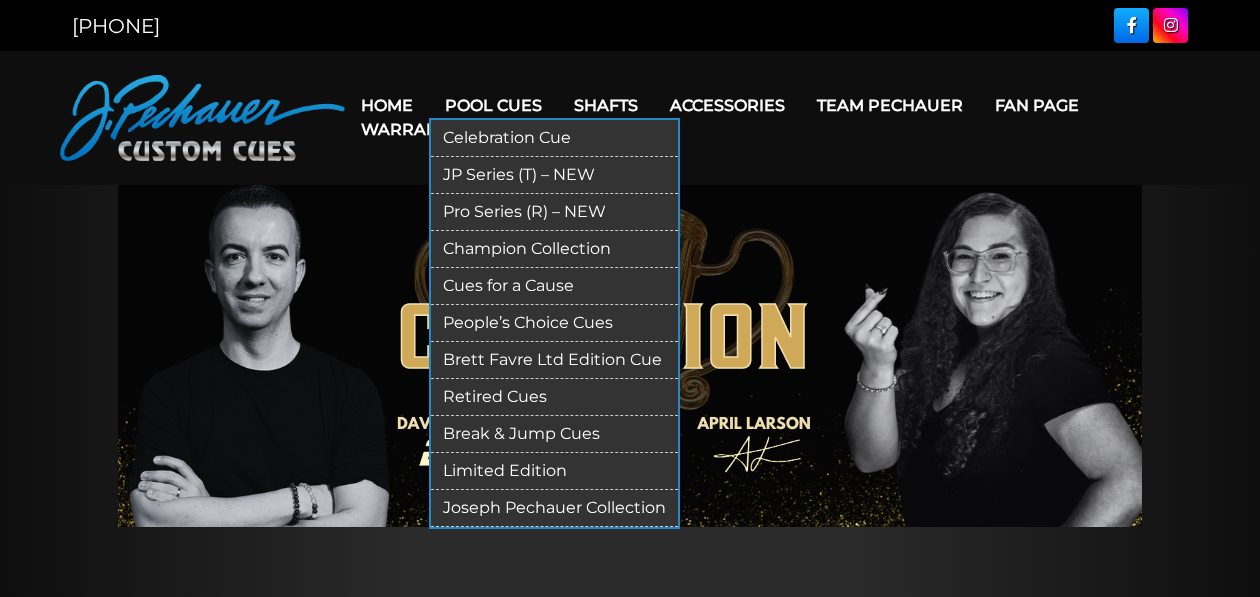 click on "Cues for a Cause" at bounding box center (554, 286) 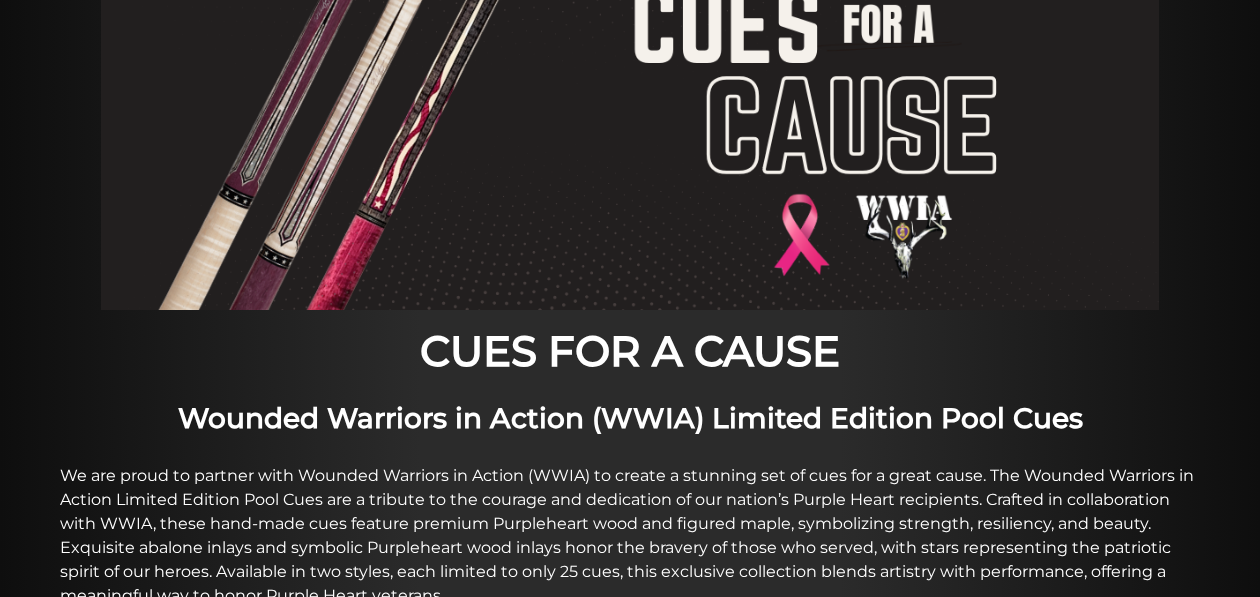 scroll, scrollTop: 0, scrollLeft: 0, axis: both 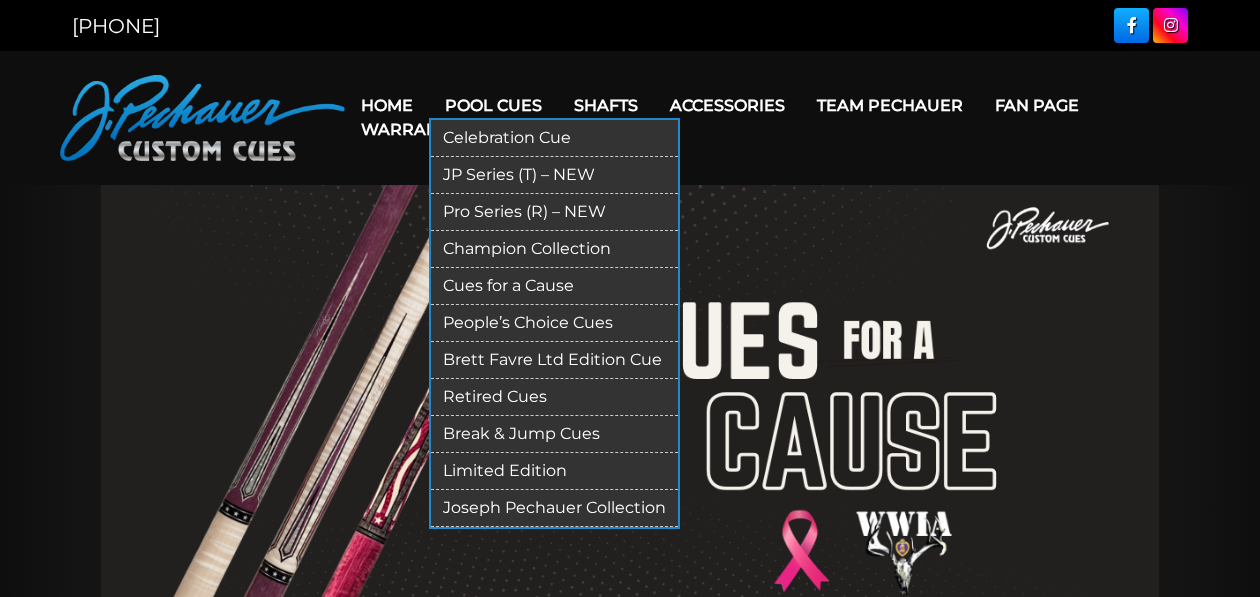 click on "People’s Choice Cues" at bounding box center [554, 323] 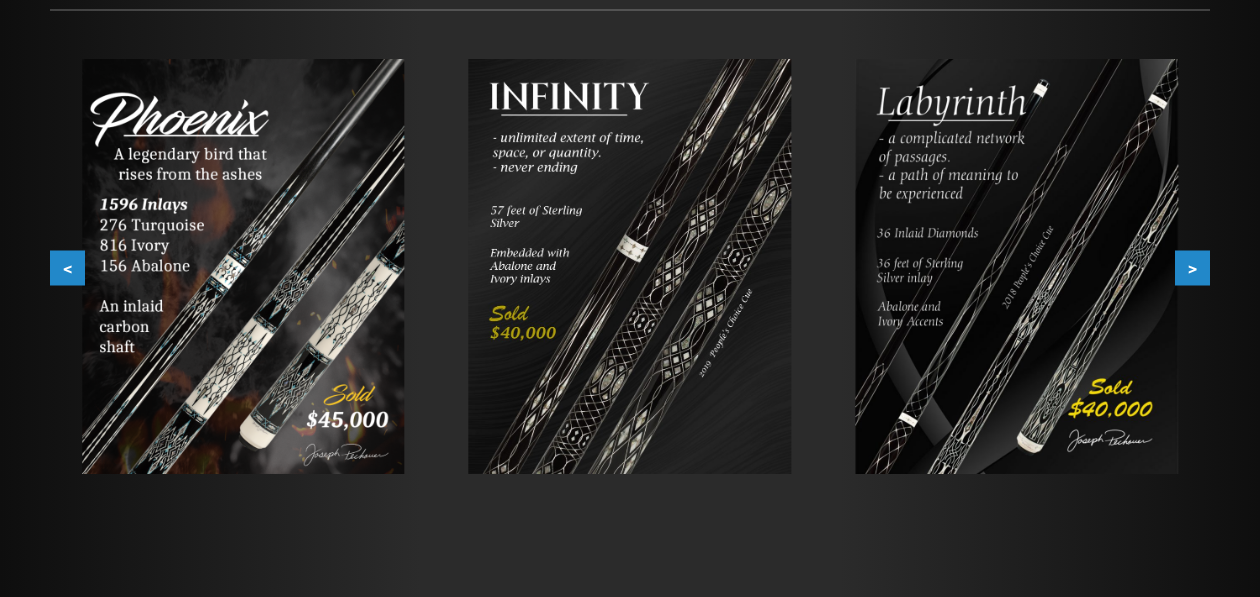 scroll, scrollTop: 267, scrollLeft: 0, axis: vertical 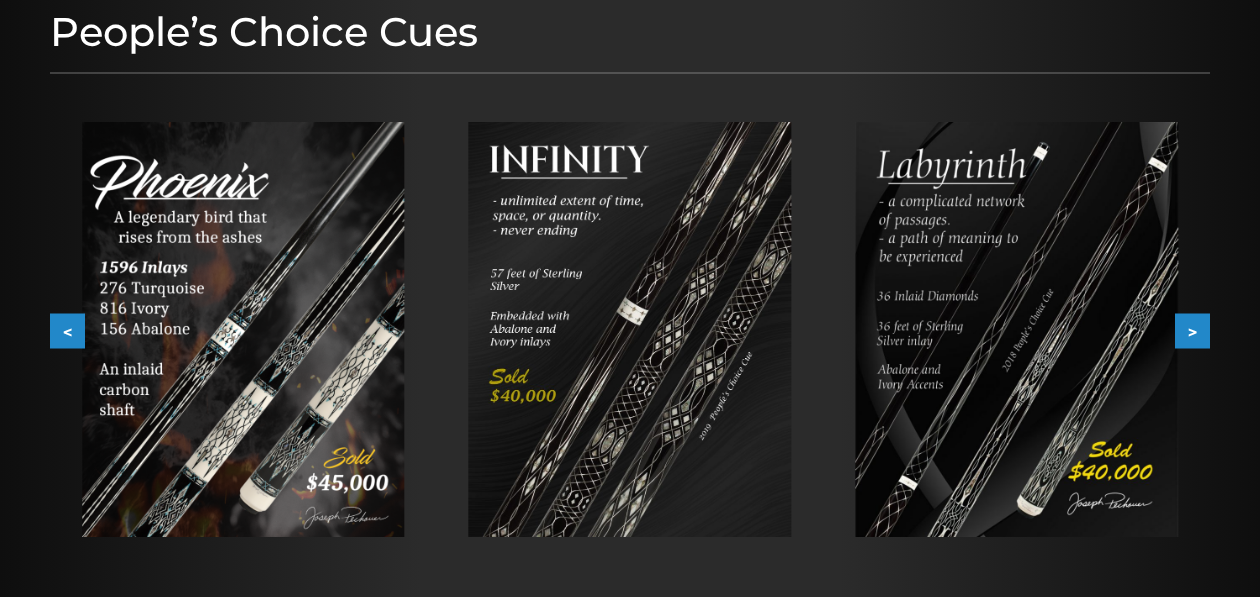 click on ">" at bounding box center [1192, 331] 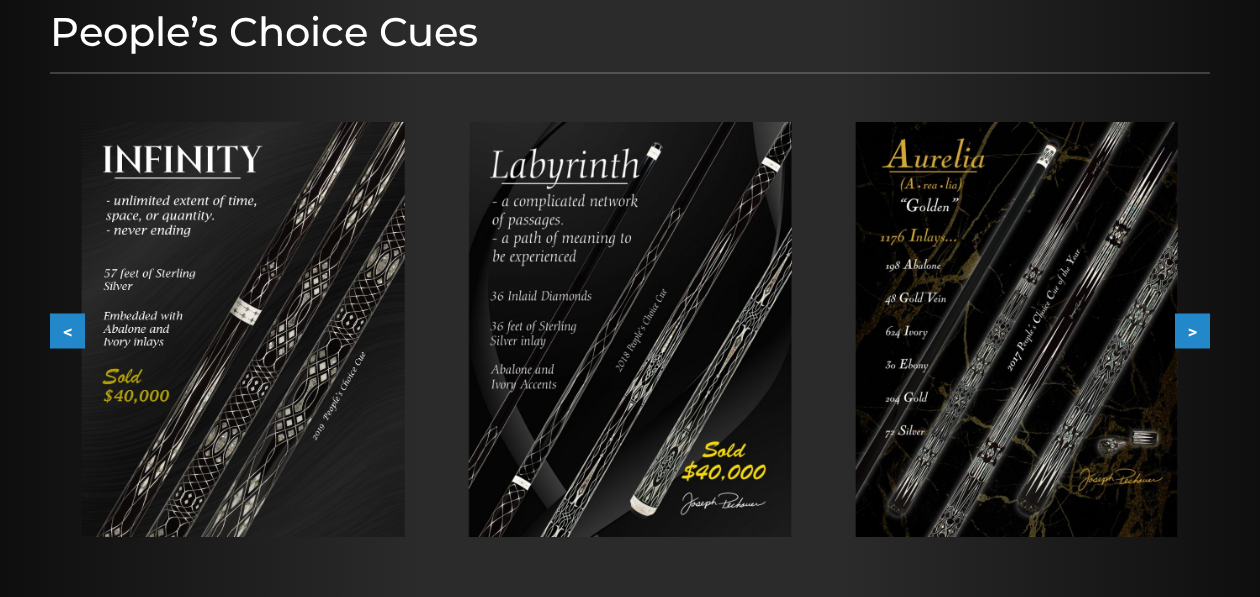 click on ">" at bounding box center (1192, 331) 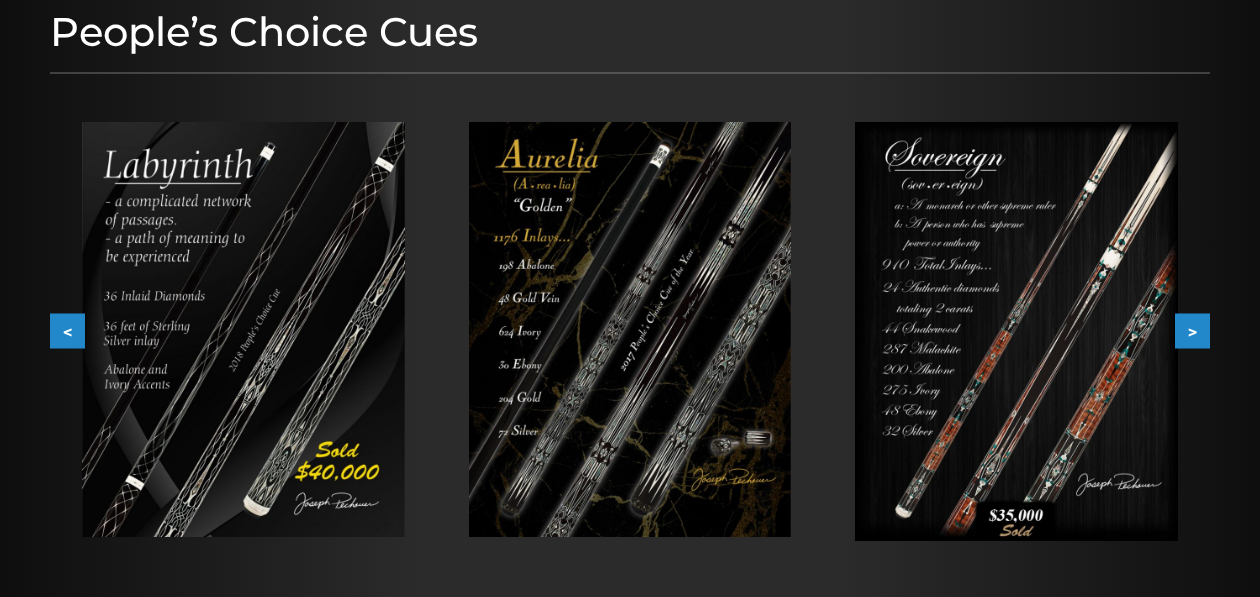 click on ">" at bounding box center (1192, 331) 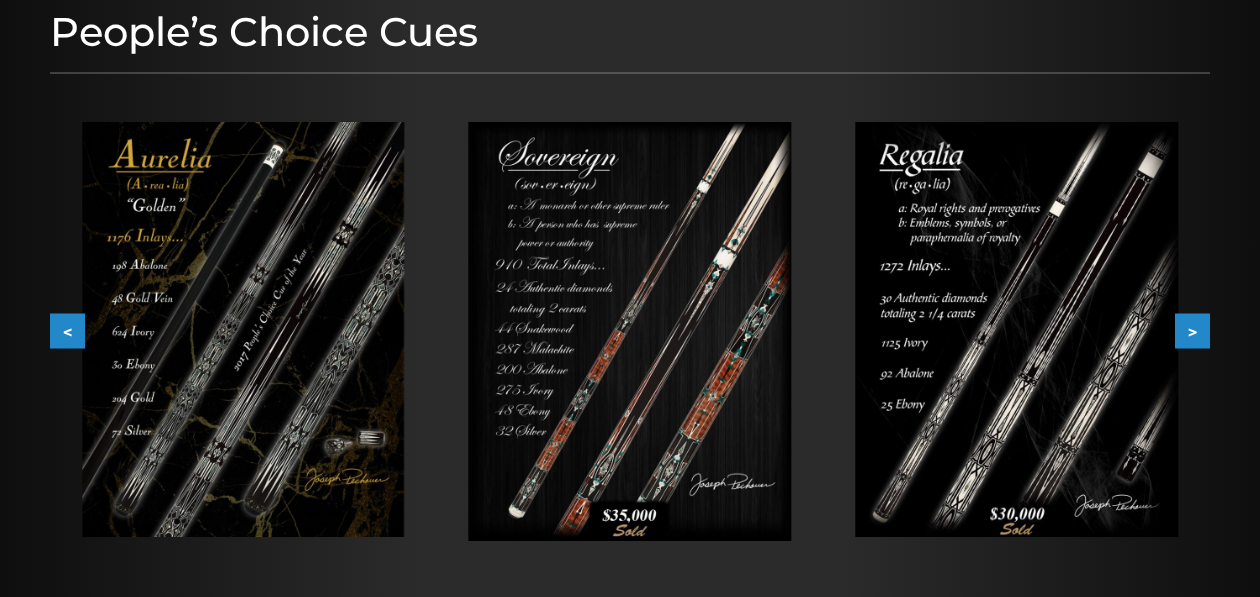 click on ">" at bounding box center (1192, 331) 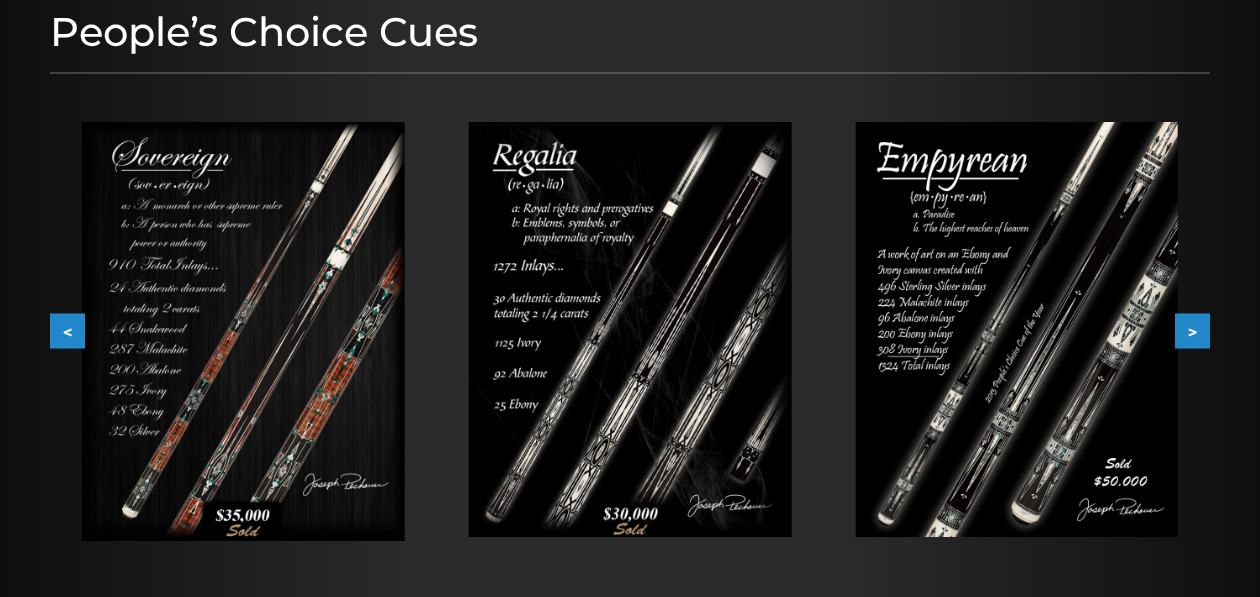 click on ">" at bounding box center [1192, 331] 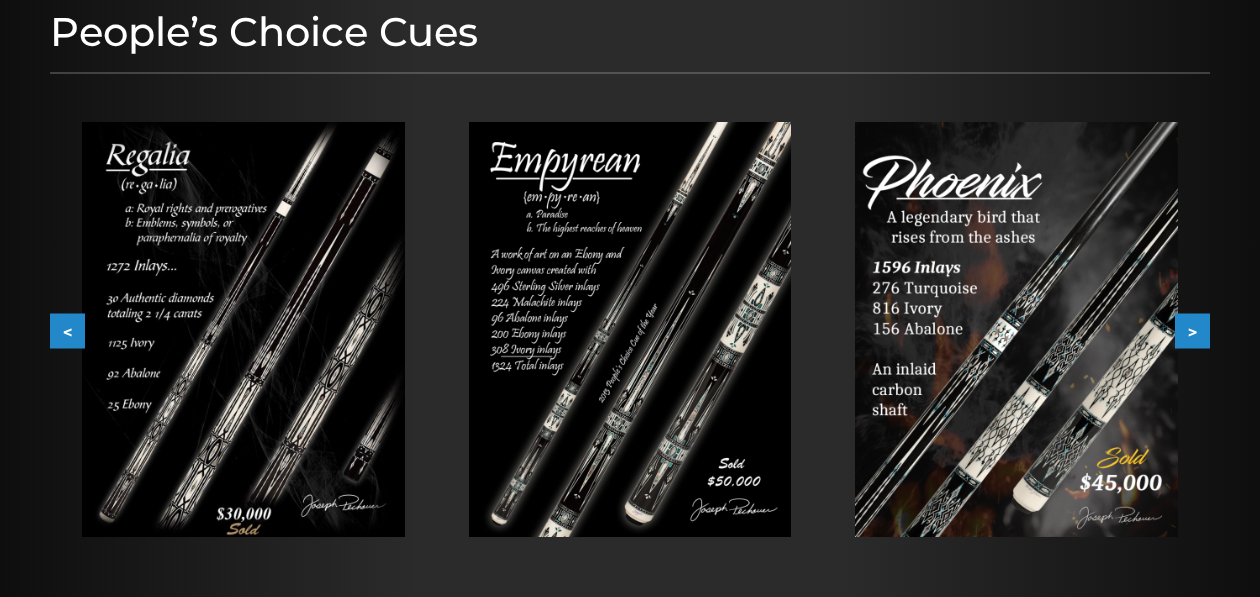click on ">" at bounding box center [1192, 331] 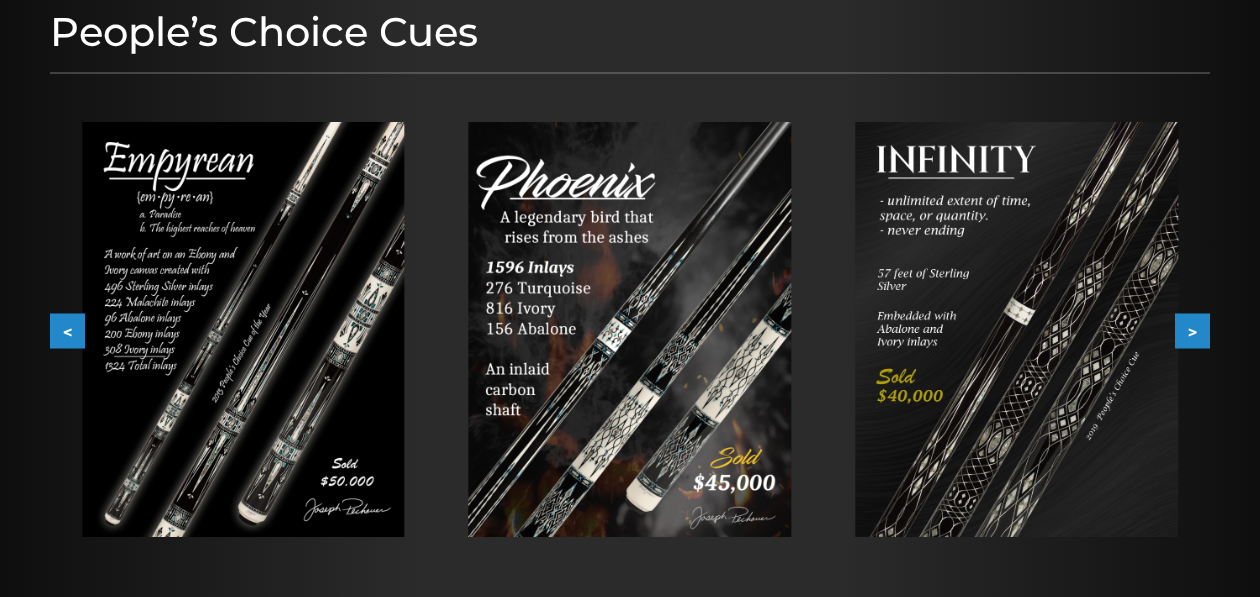 click on ">" at bounding box center [1192, 331] 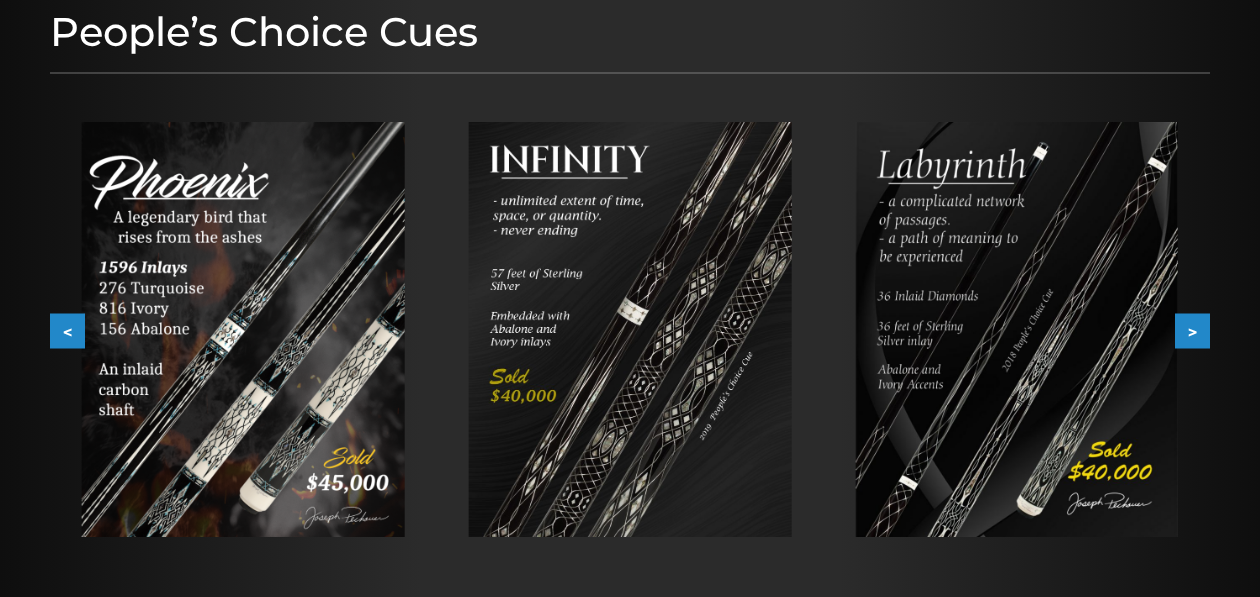 click on ">" at bounding box center [1192, 331] 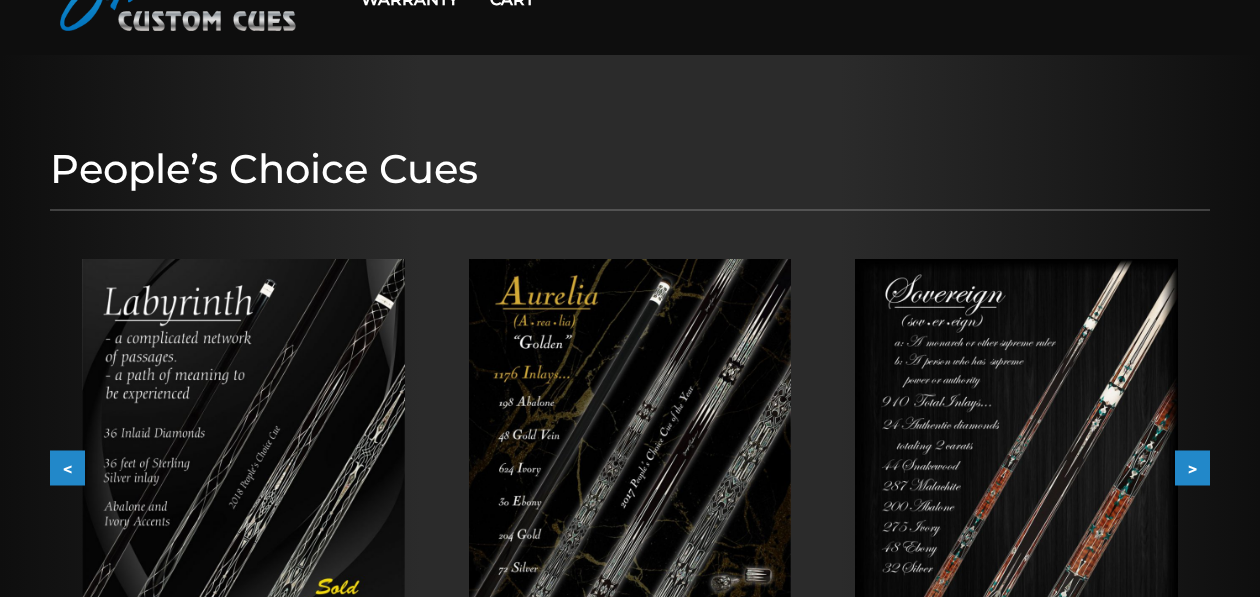 scroll, scrollTop: 0, scrollLeft: 0, axis: both 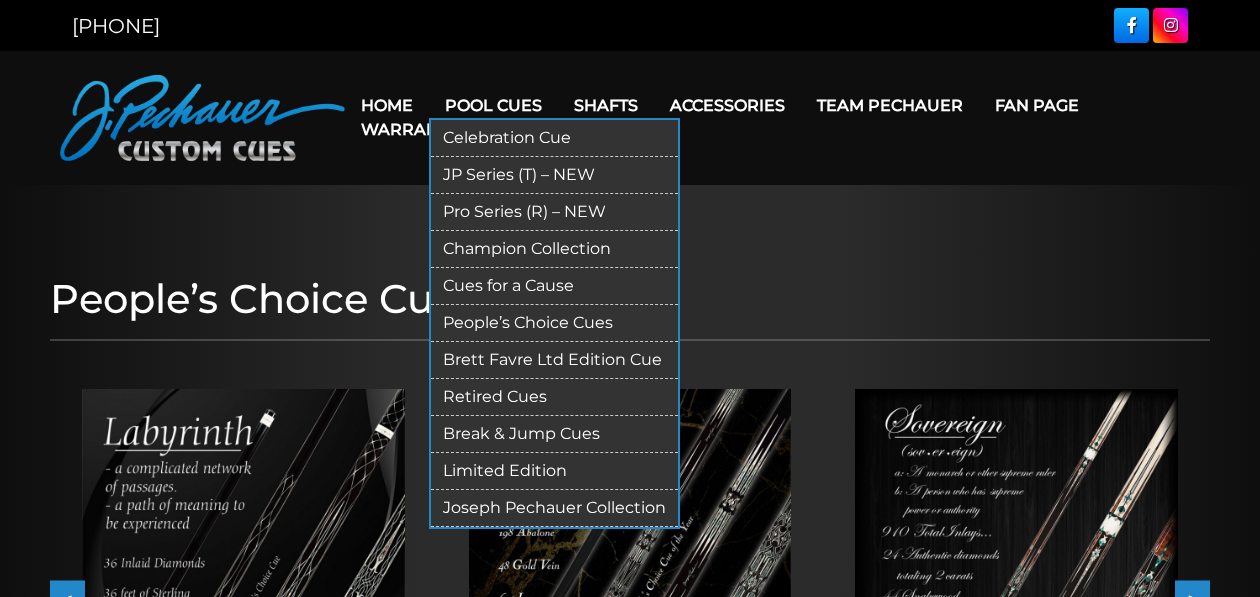 click on "Brett Favre Ltd Edition Cue" at bounding box center [554, 360] 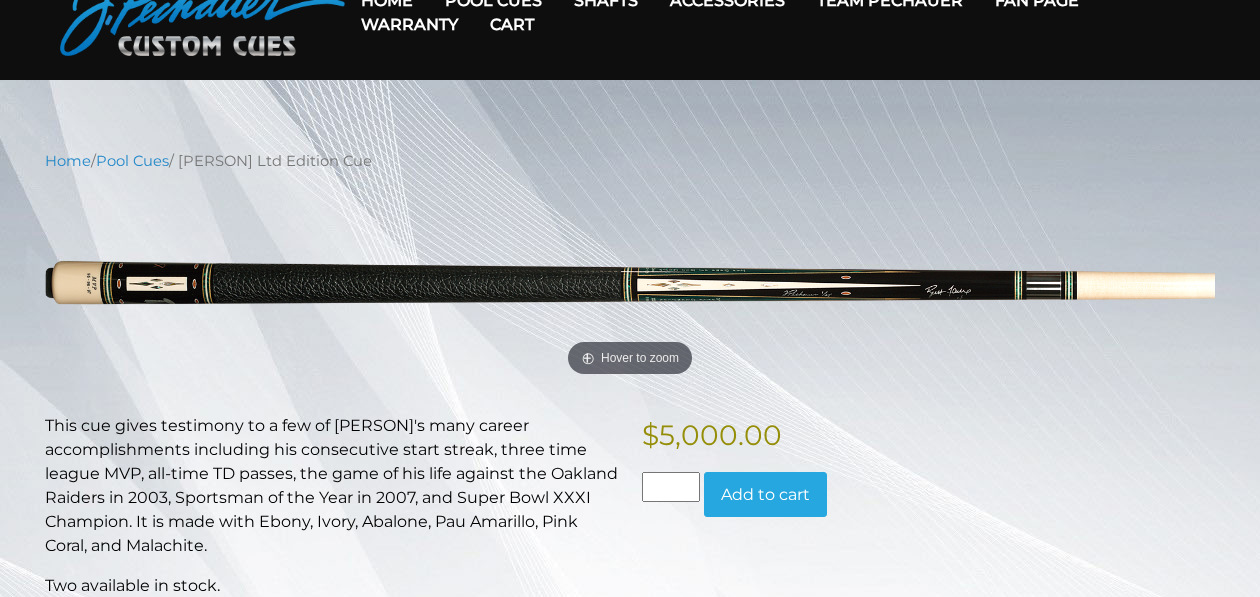 scroll, scrollTop: 0, scrollLeft: 0, axis: both 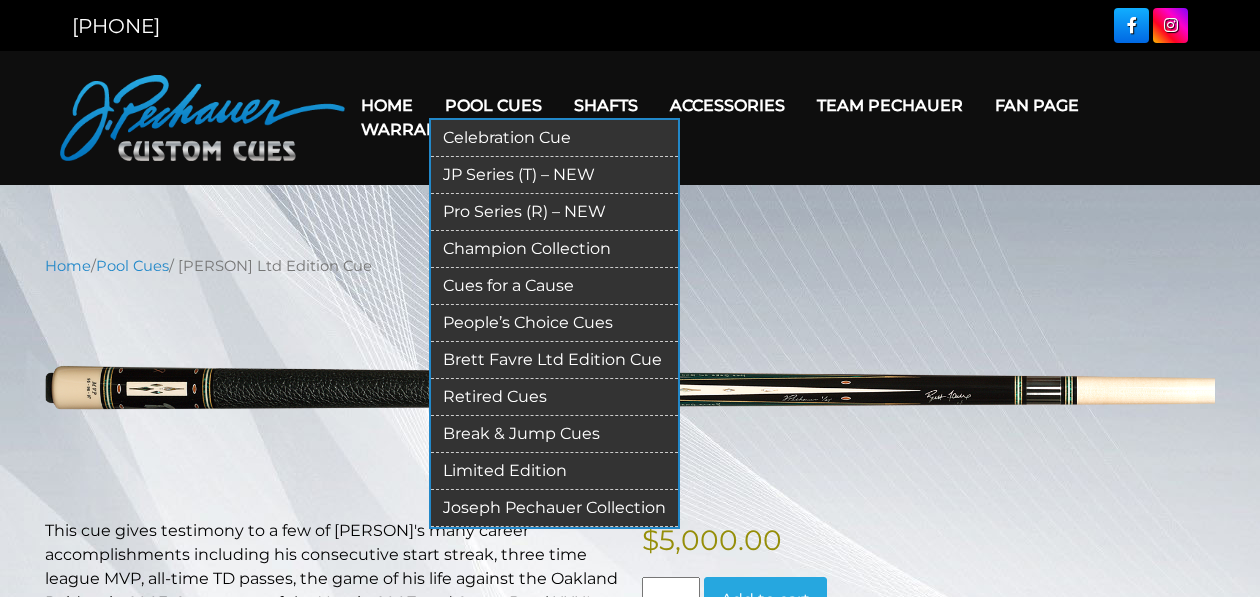 click on "Retired Cues" at bounding box center [554, 397] 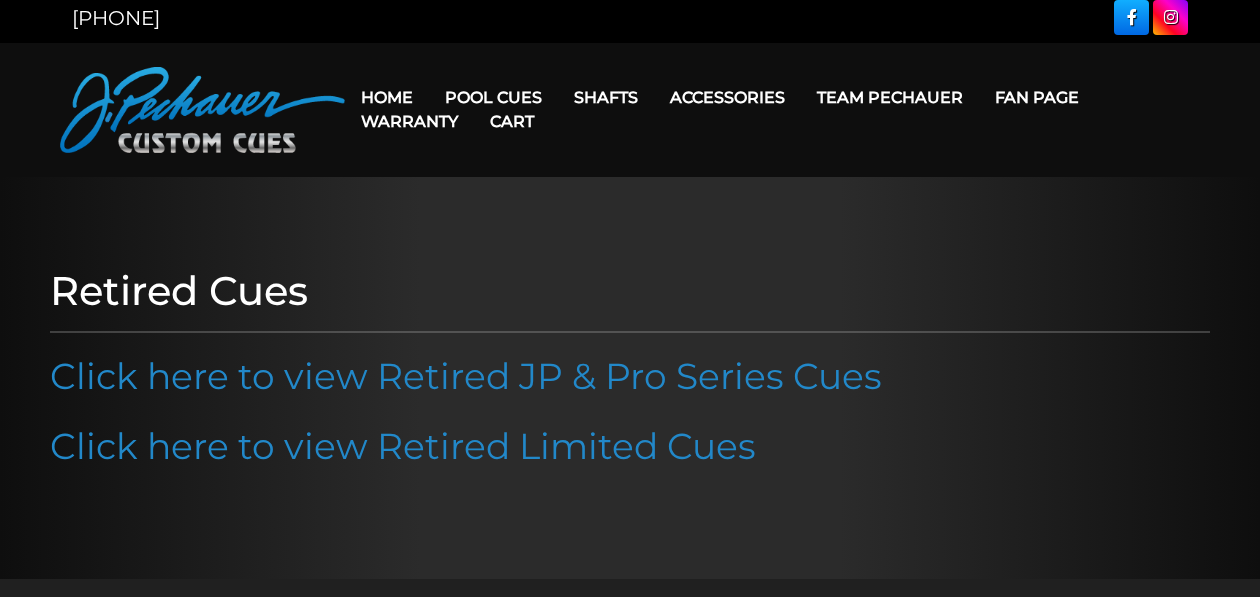 scroll, scrollTop: 0, scrollLeft: 0, axis: both 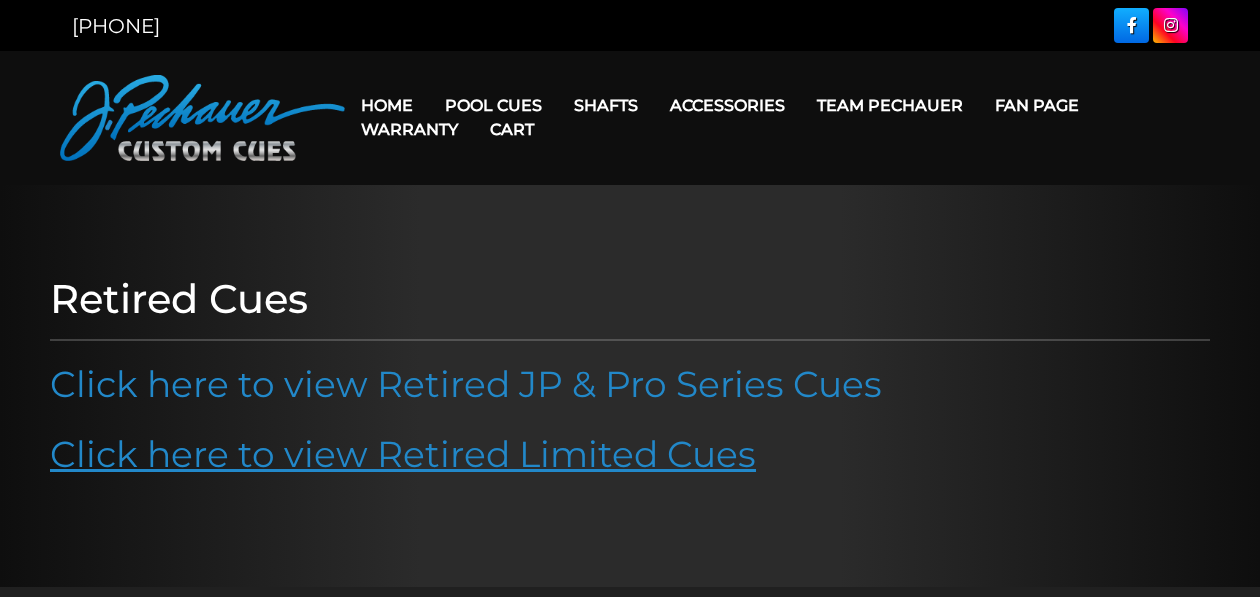 click on "Click here to view Retired Limited Cues" at bounding box center [403, 454] 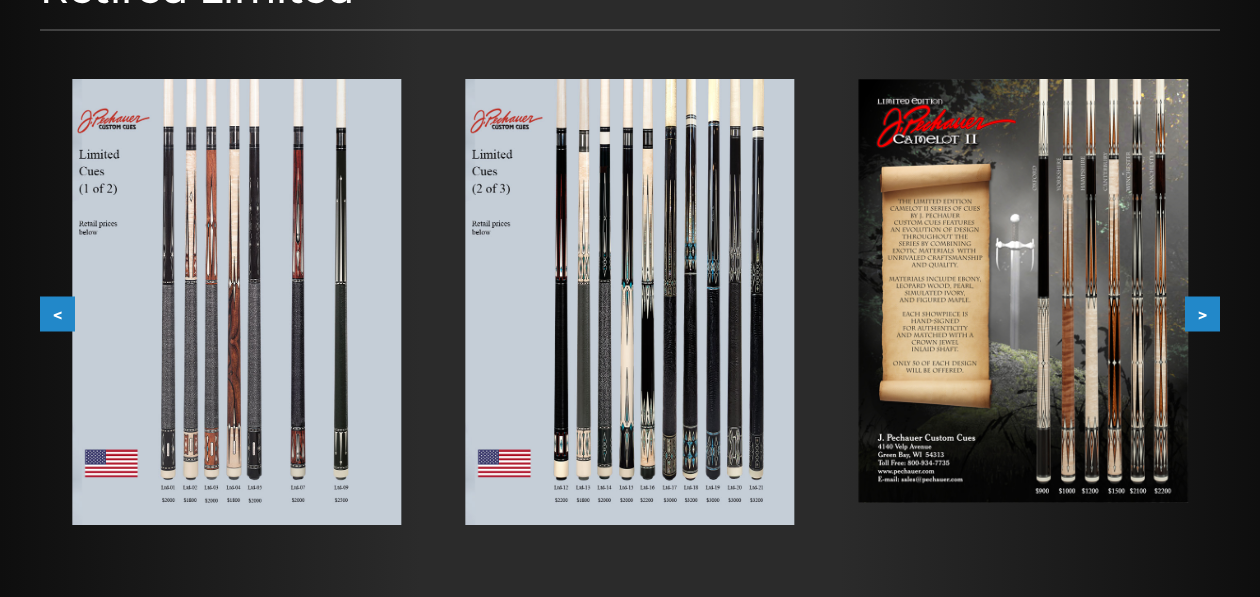 scroll, scrollTop: 299, scrollLeft: 0, axis: vertical 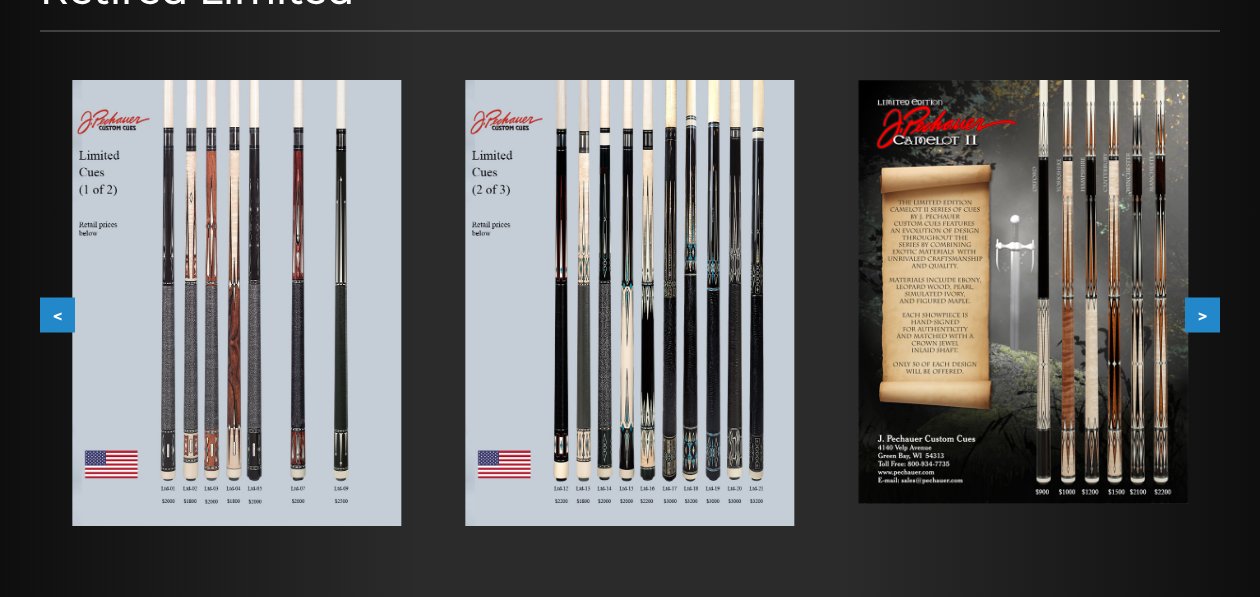 click on ">" at bounding box center [1202, 315] 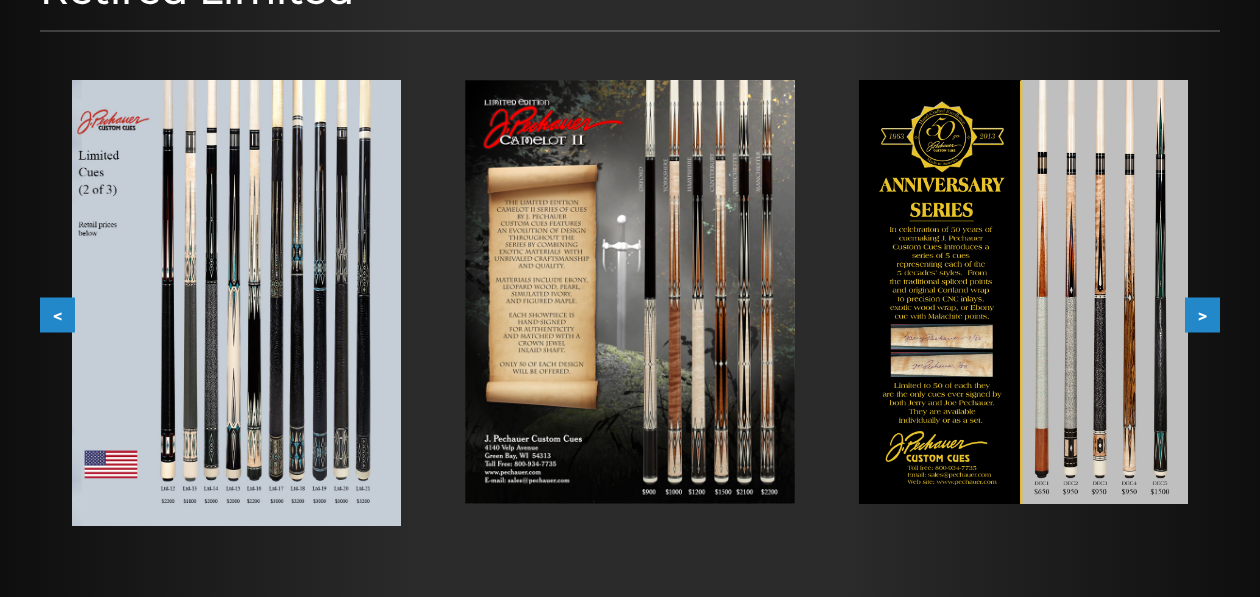 click at bounding box center [1023, 292] 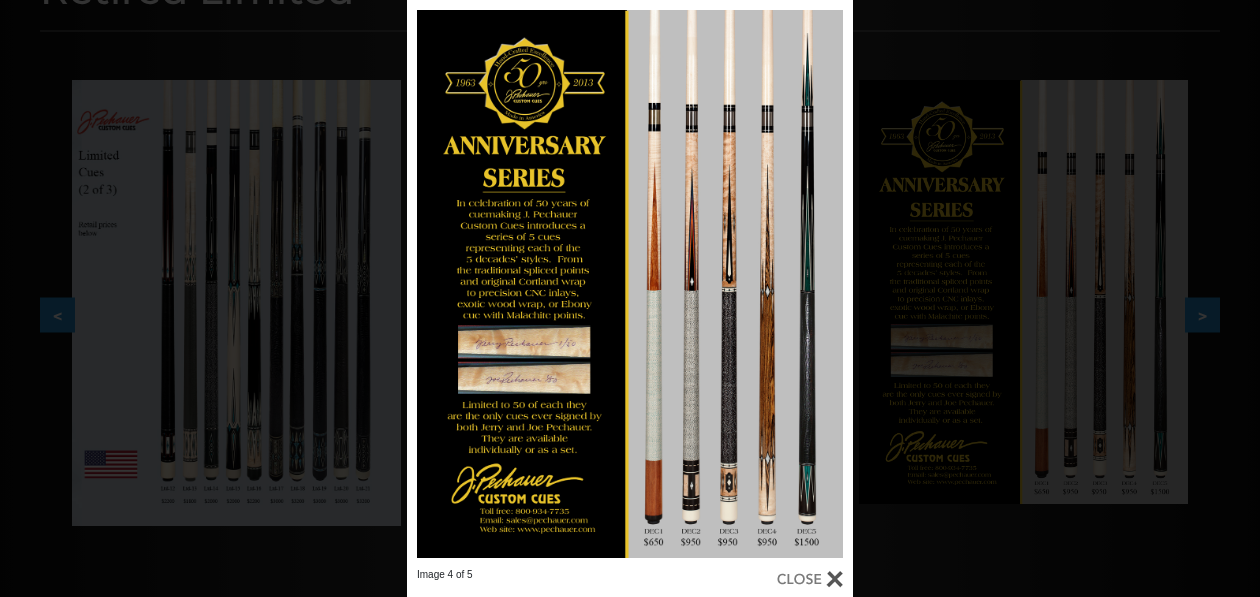 click on "Image 4 of 5" at bounding box center (630, 298) 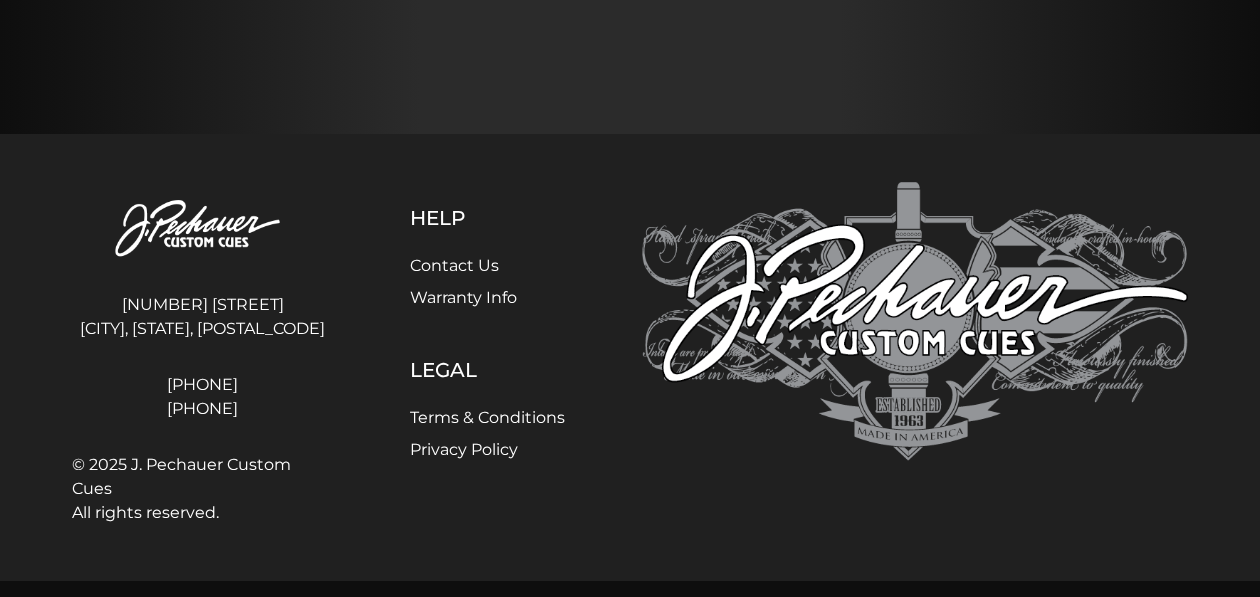 scroll, scrollTop: 193, scrollLeft: 0, axis: vertical 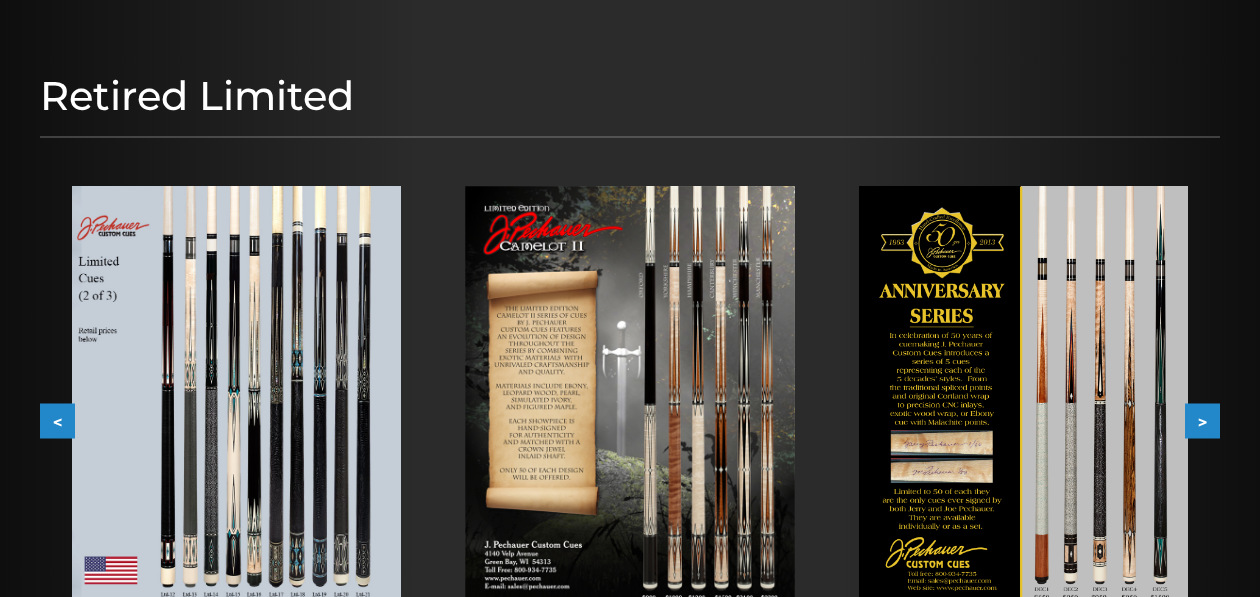 click on ">" at bounding box center [1202, 421] 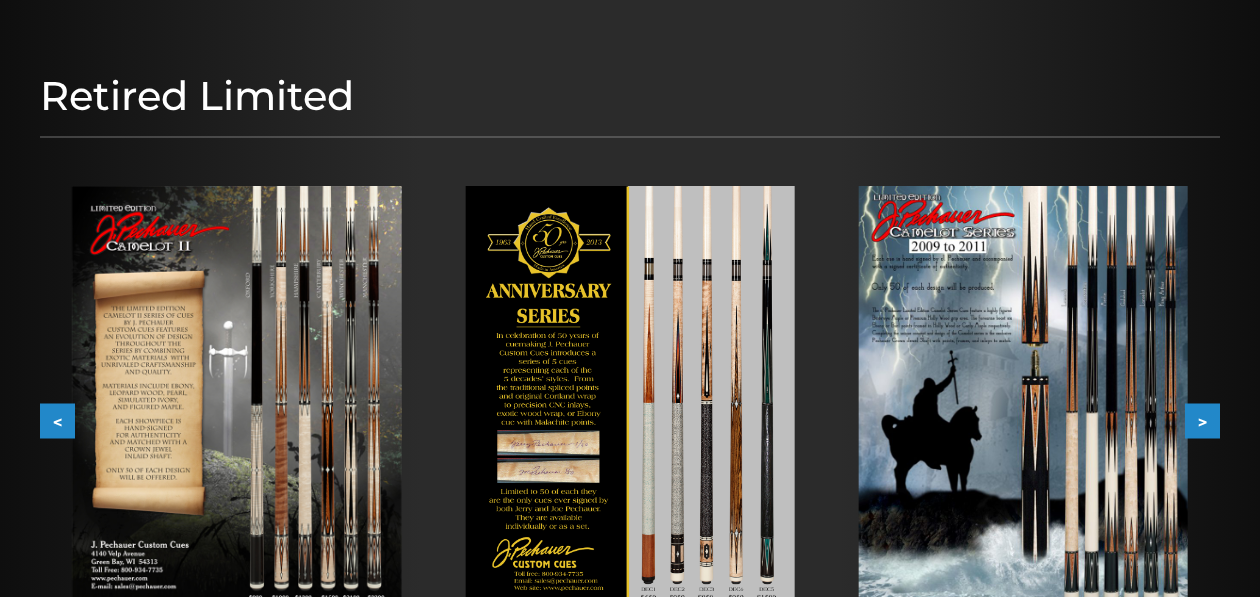 click on ">" at bounding box center [1202, 421] 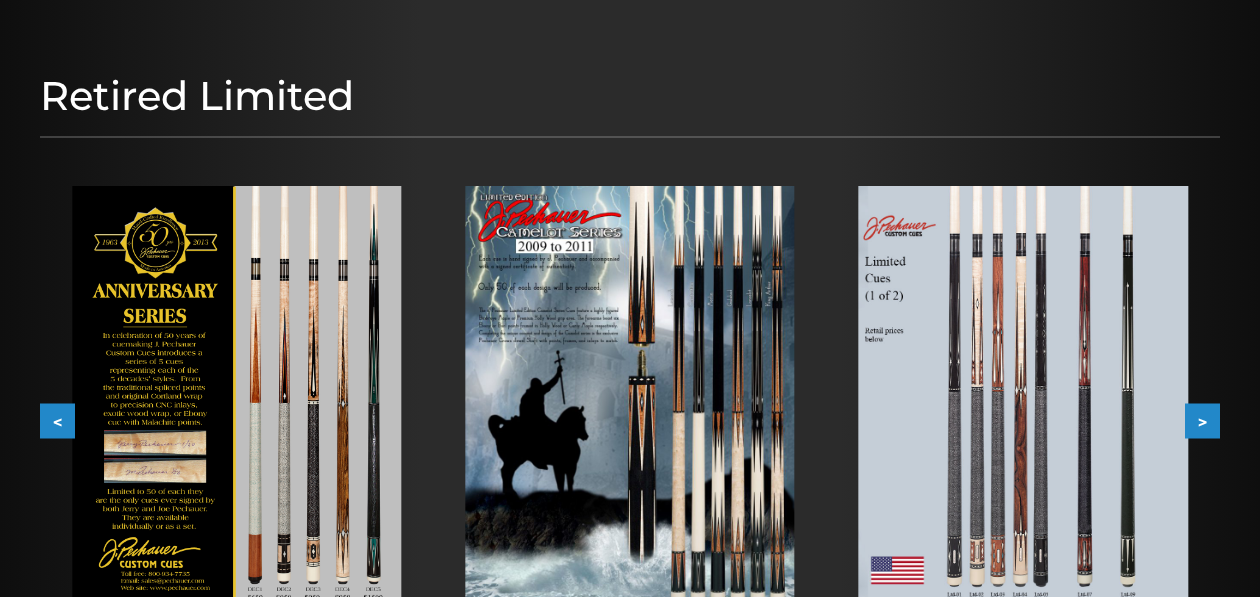 click on ">" at bounding box center [1202, 421] 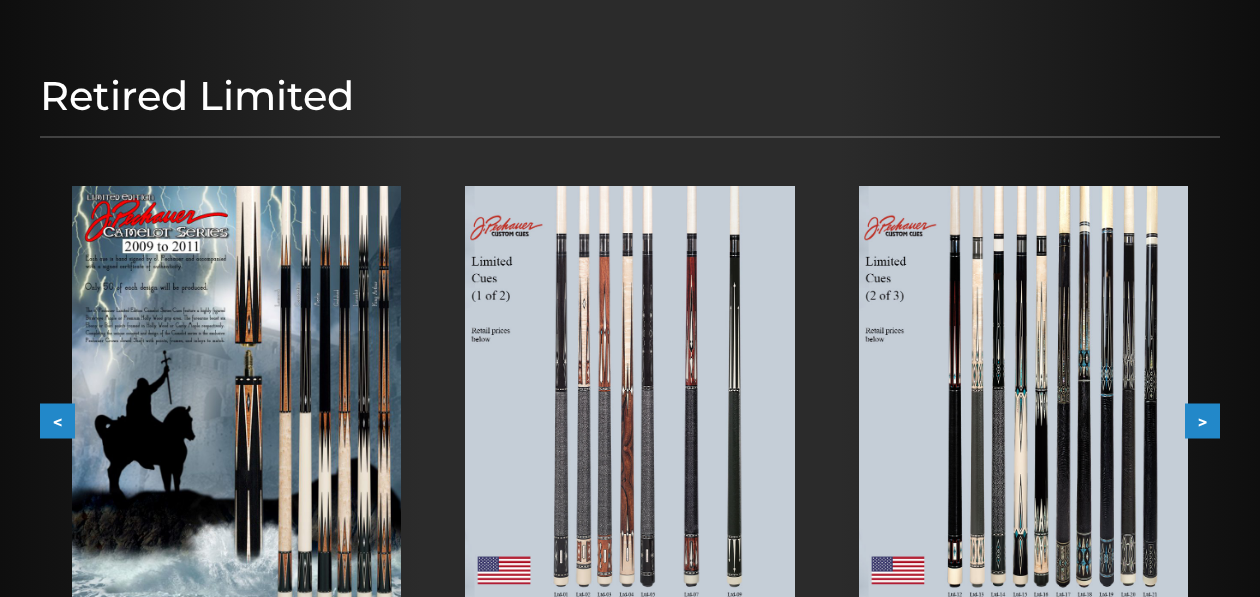 click on ">" at bounding box center (1202, 421) 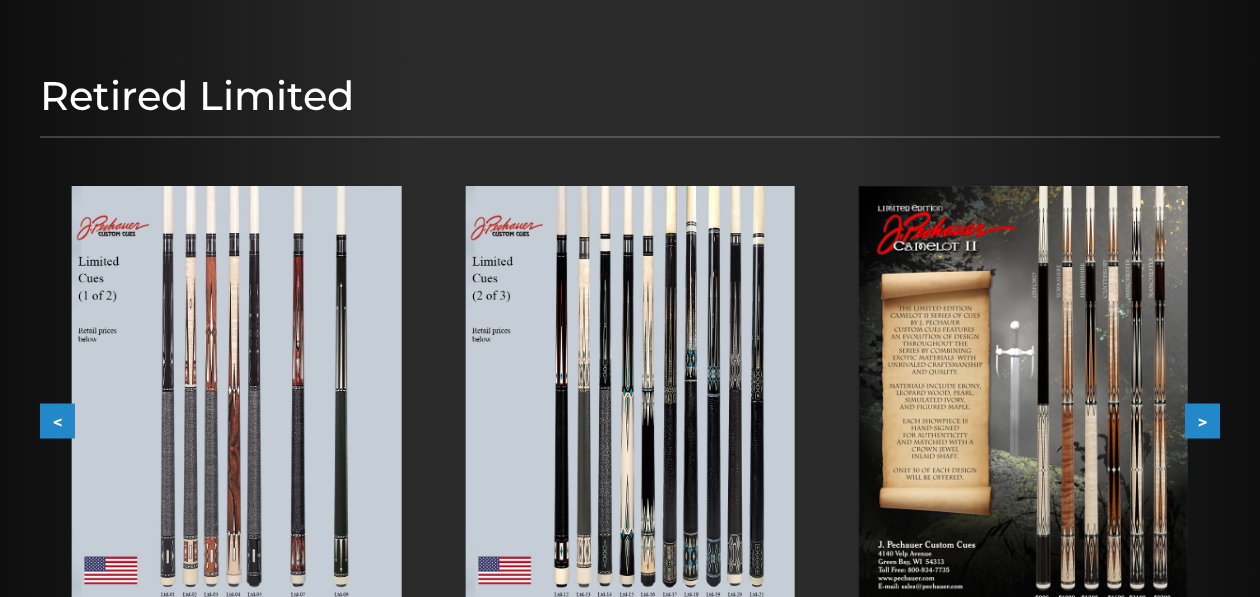 click on ">" at bounding box center (1202, 421) 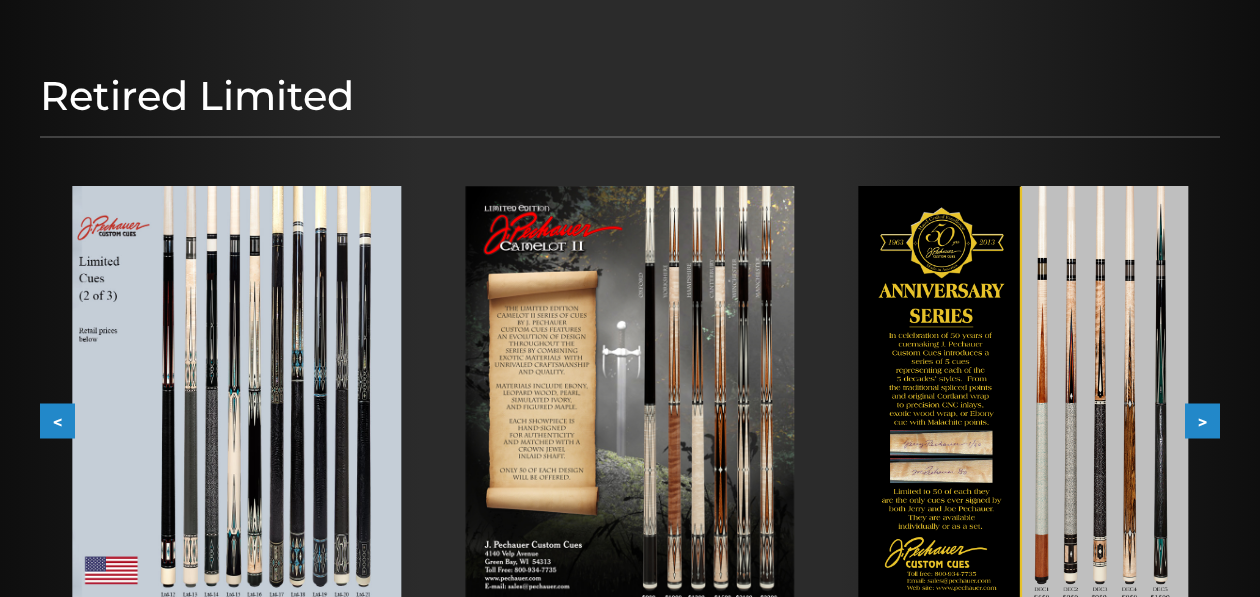 scroll, scrollTop: 299, scrollLeft: 0, axis: vertical 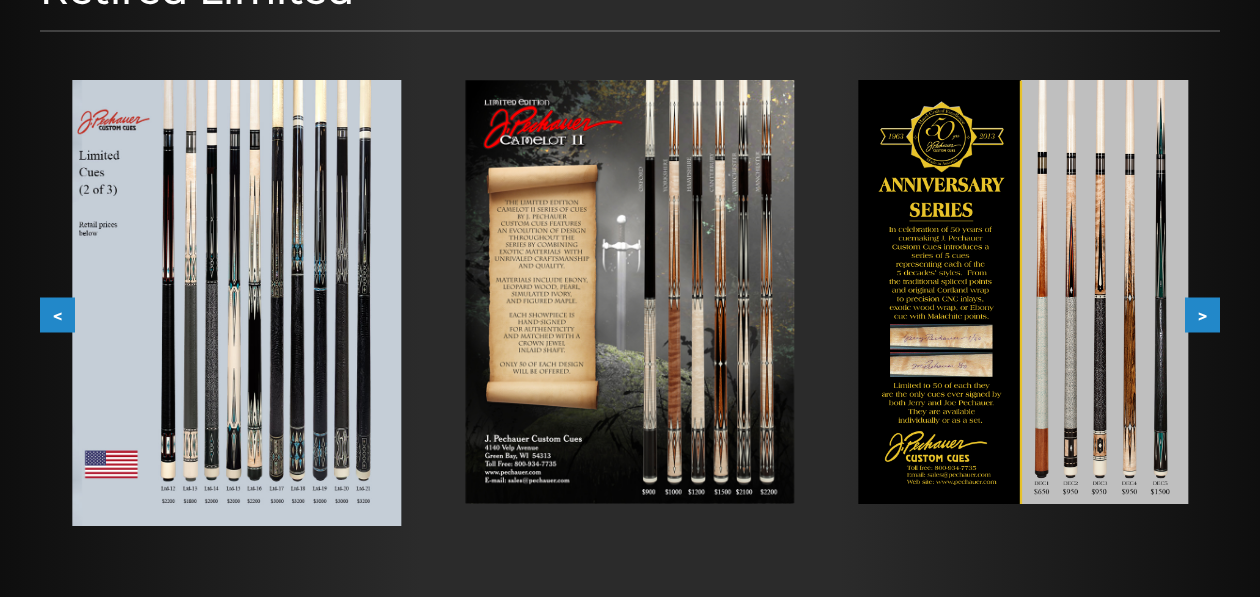 click at bounding box center [1023, 292] 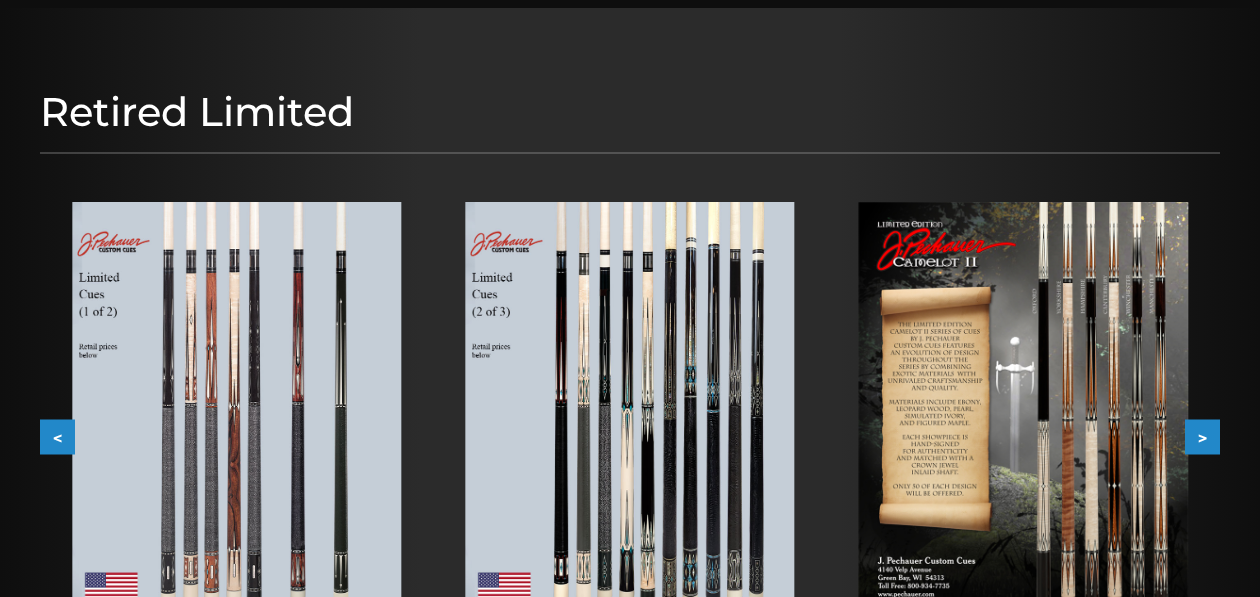 scroll, scrollTop: 0, scrollLeft: 0, axis: both 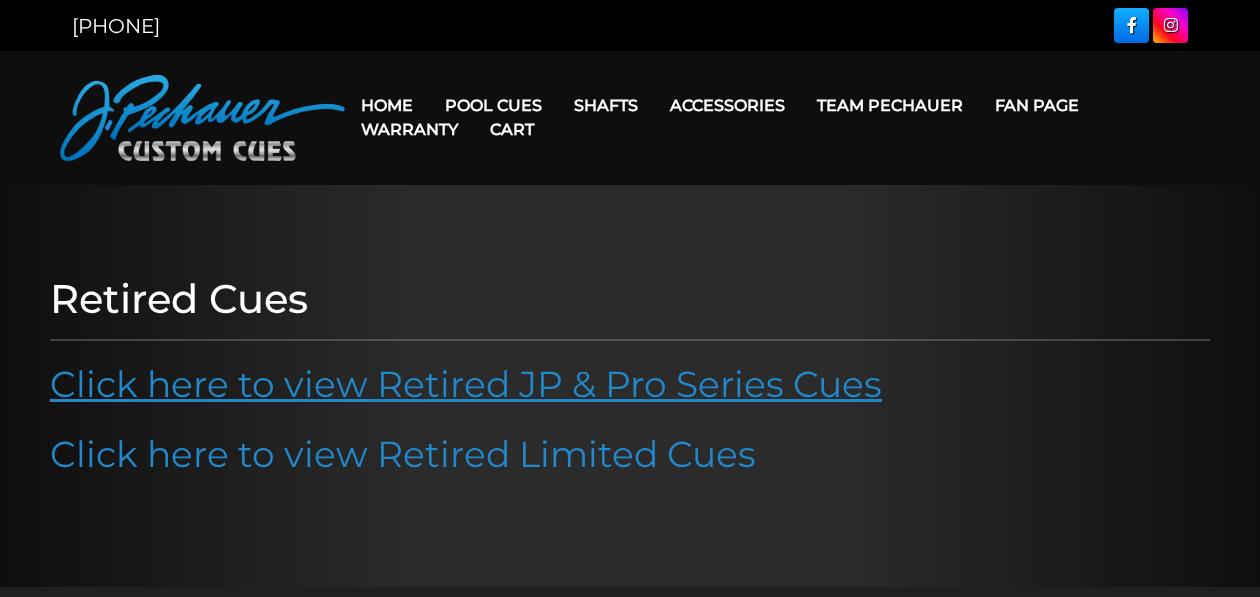 click on "Click here to view Retired JP & Pro Series Cues" at bounding box center (466, 384) 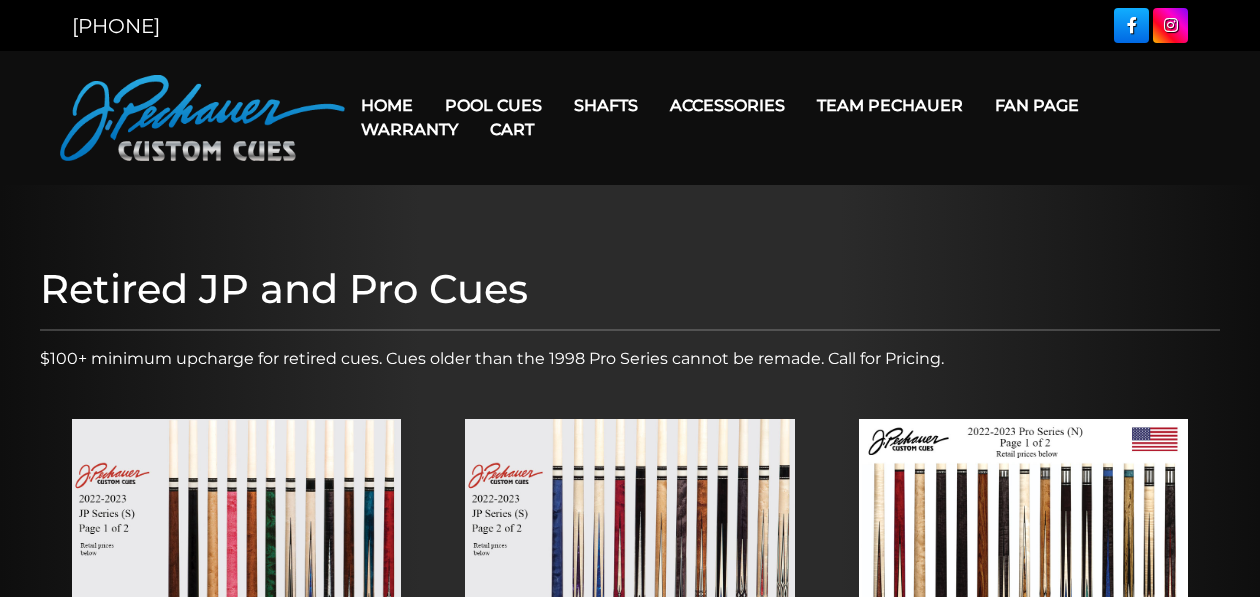 scroll, scrollTop: 0, scrollLeft: 0, axis: both 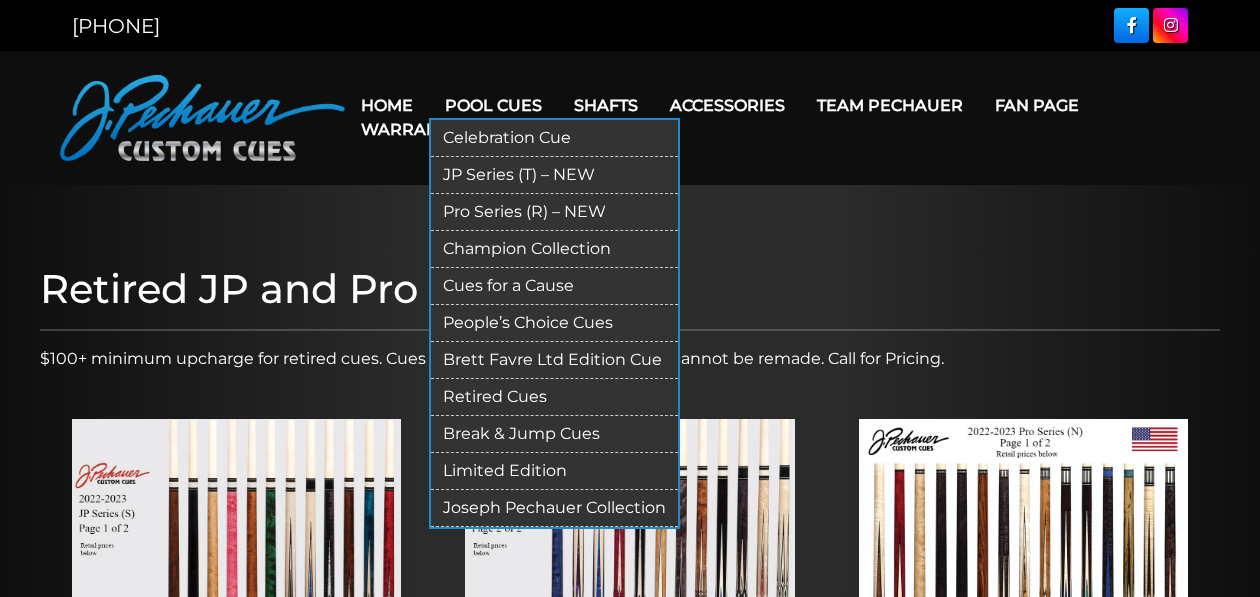 click on "Limited Edition" at bounding box center [554, 471] 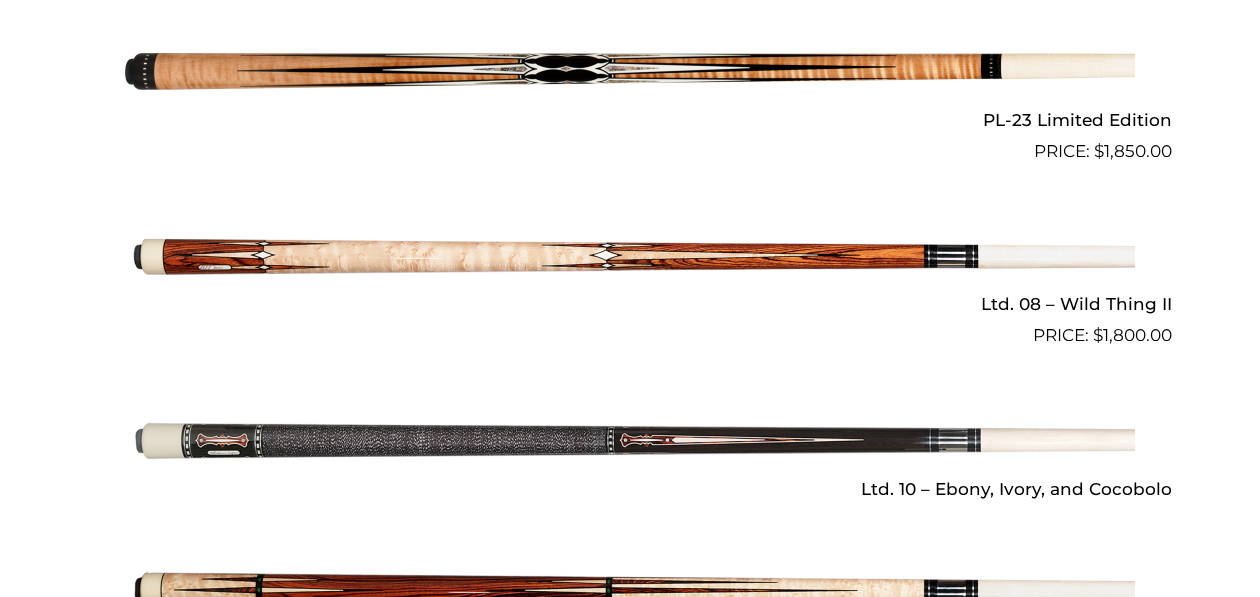 scroll, scrollTop: 2956, scrollLeft: 0, axis: vertical 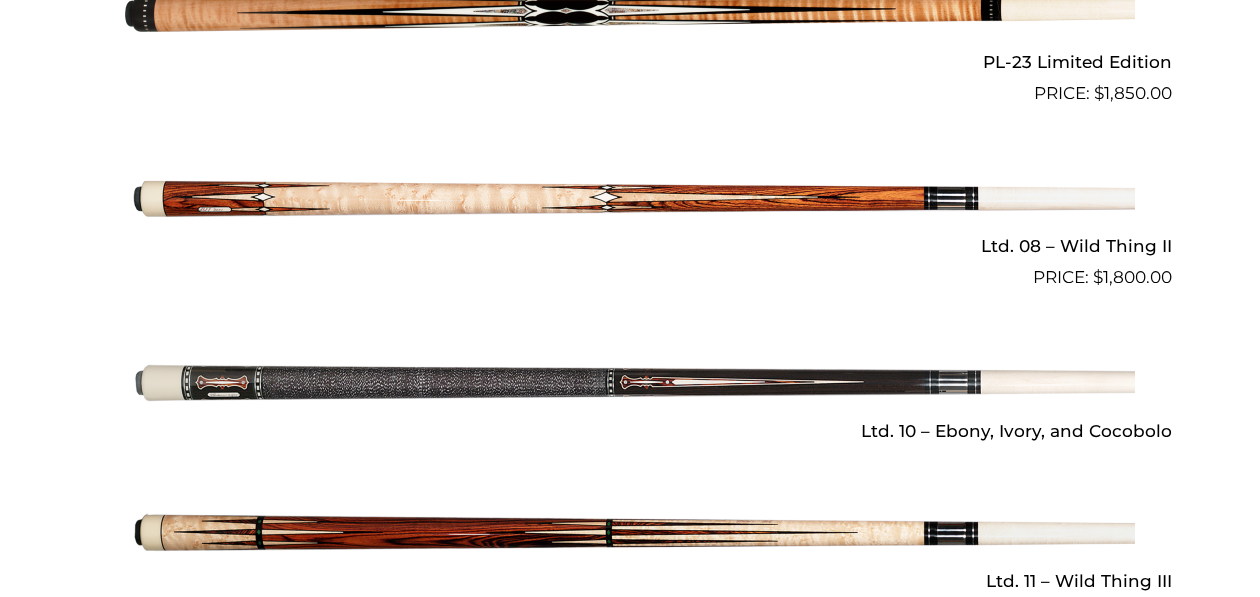 click at bounding box center [630, 383] 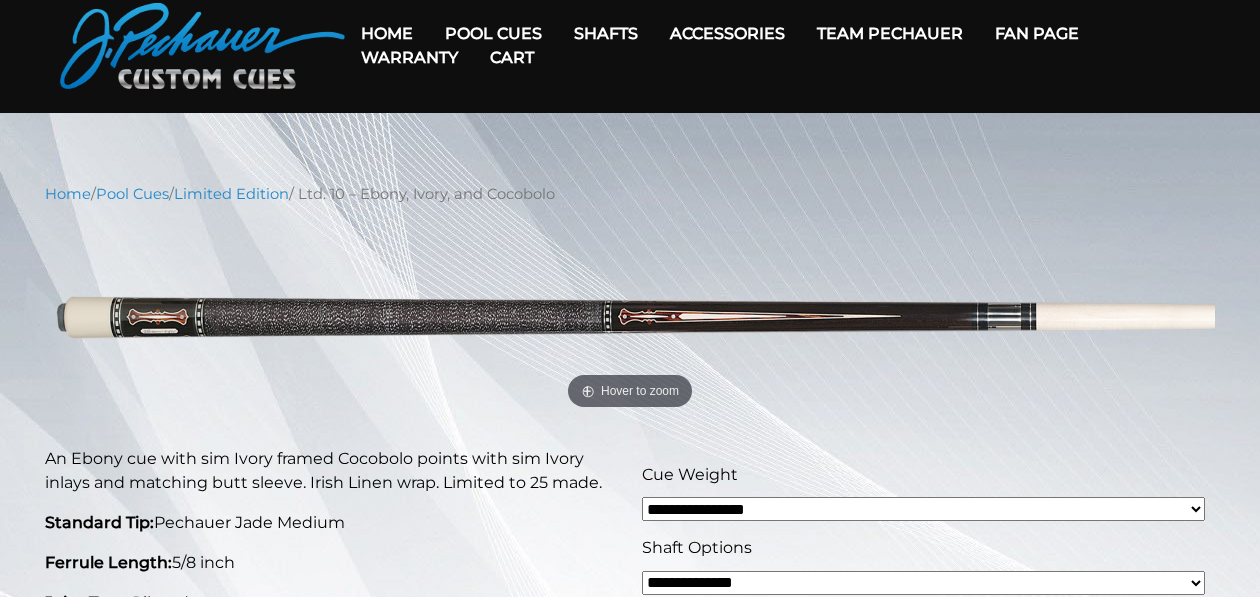 scroll, scrollTop: 0, scrollLeft: 0, axis: both 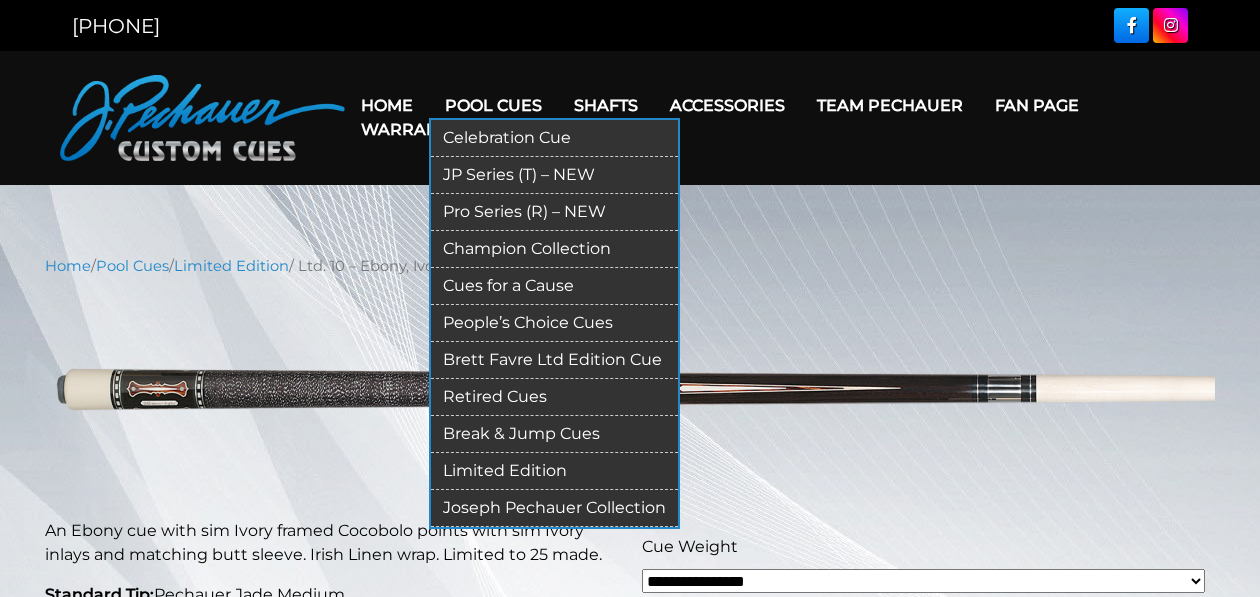 click on "Joseph Pechauer Collection" at bounding box center (554, 508) 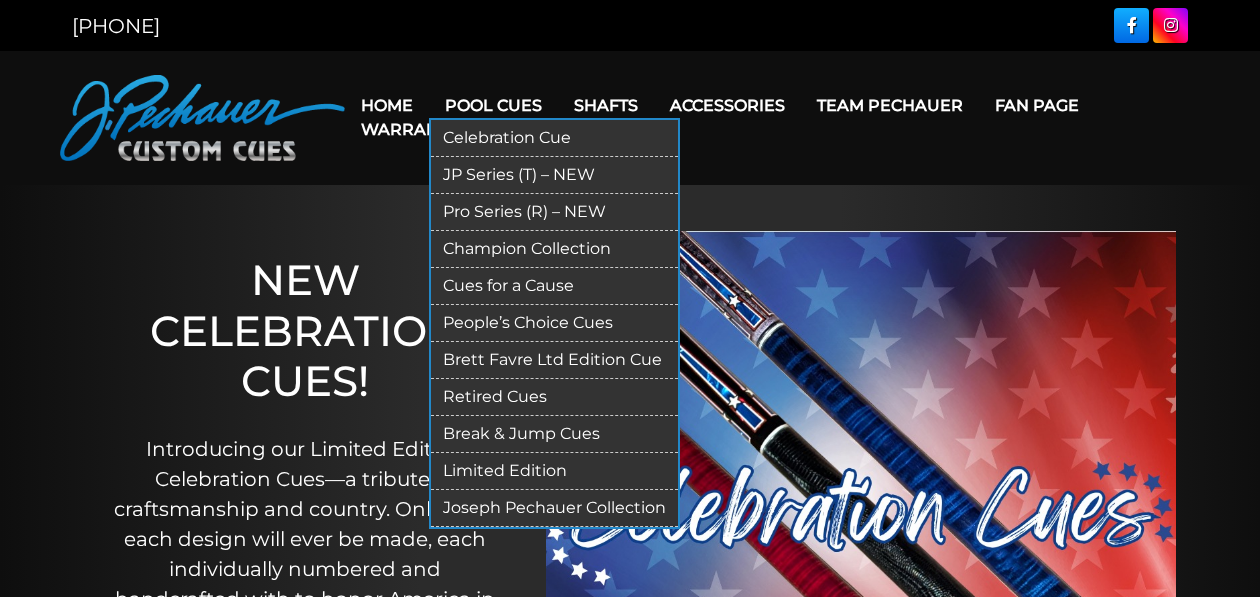 scroll, scrollTop: 0, scrollLeft: 0, axis: both 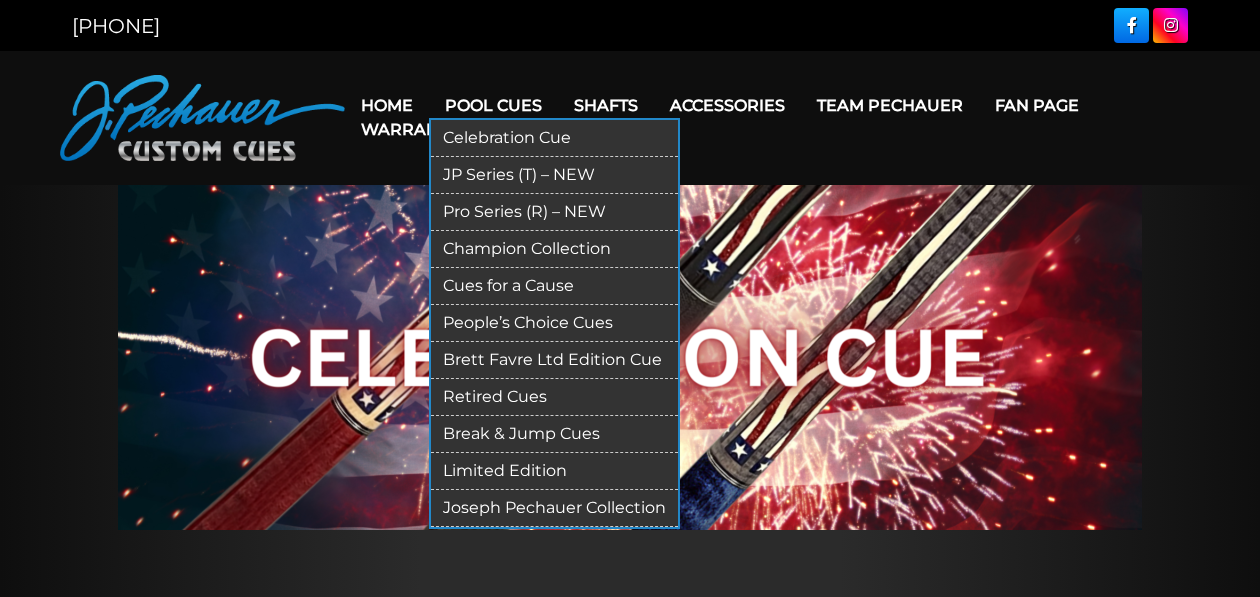 click on "Pro Series (R) – NEW" at bounding box center (554, 212) 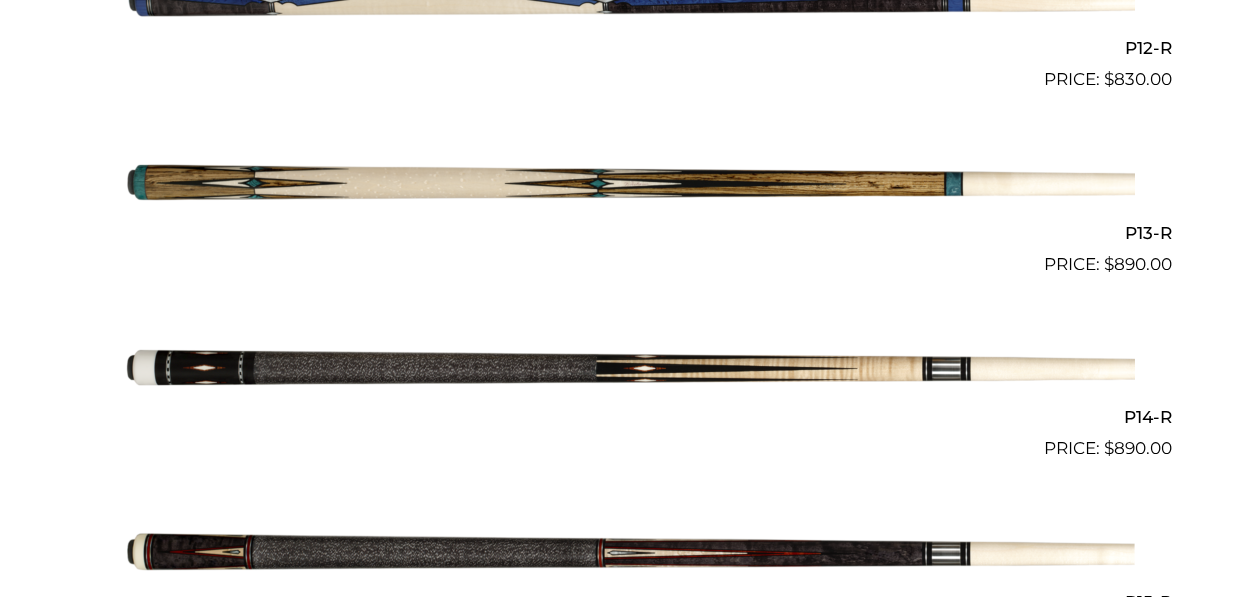 scroll, scrollTop: 2851, scrollLeft: 0, axis: vertical 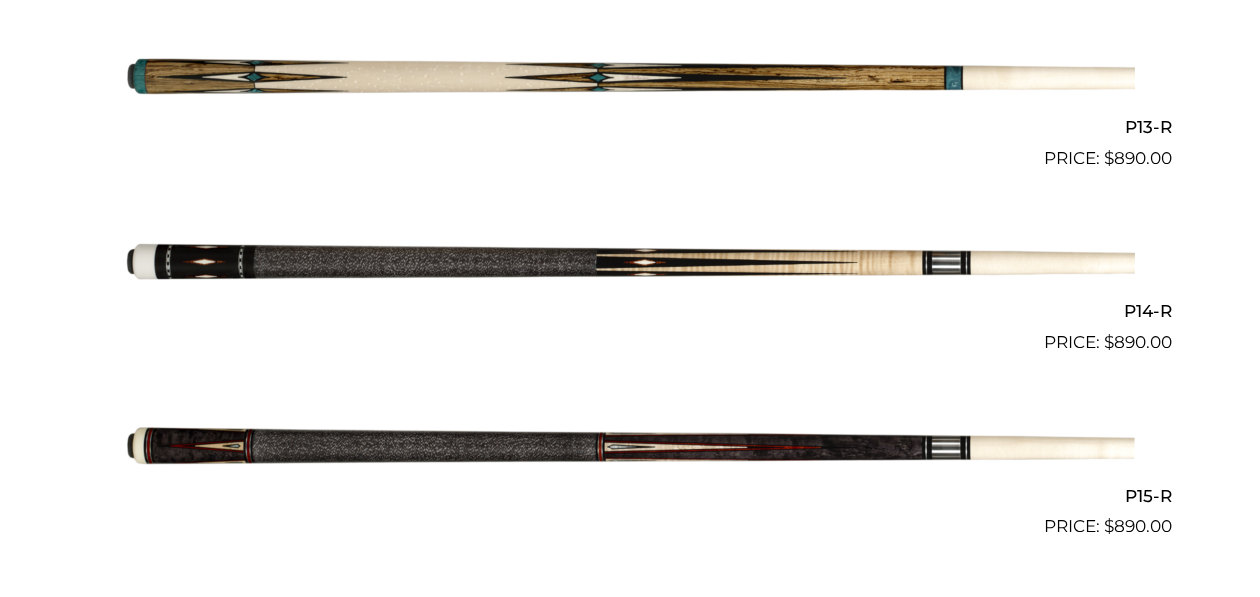 click at bounding box center [630, 448] 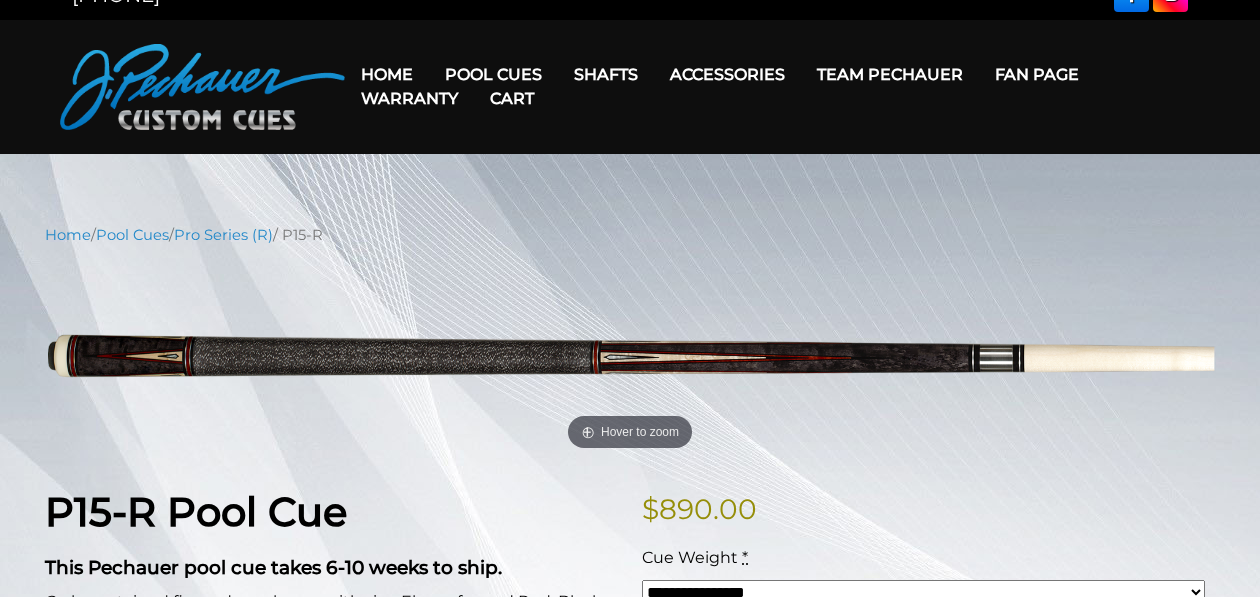 scroll, scrollTop: 0, scrollLeft: 0, axis: both 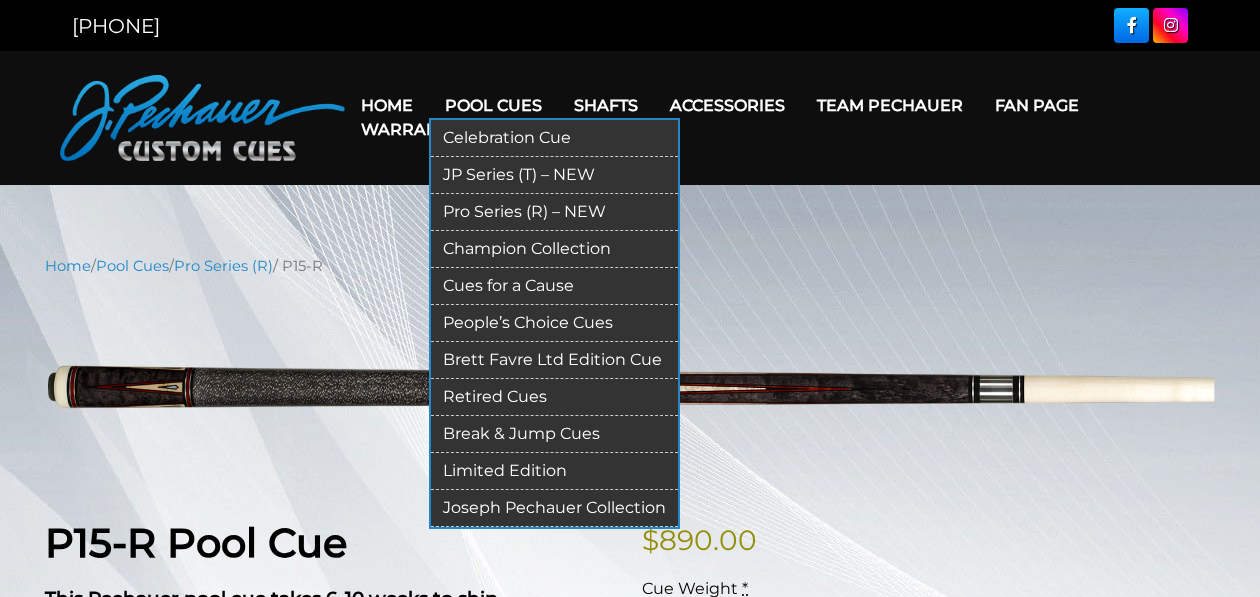 click on "Pool Cues" at bounding box center (493, 105) 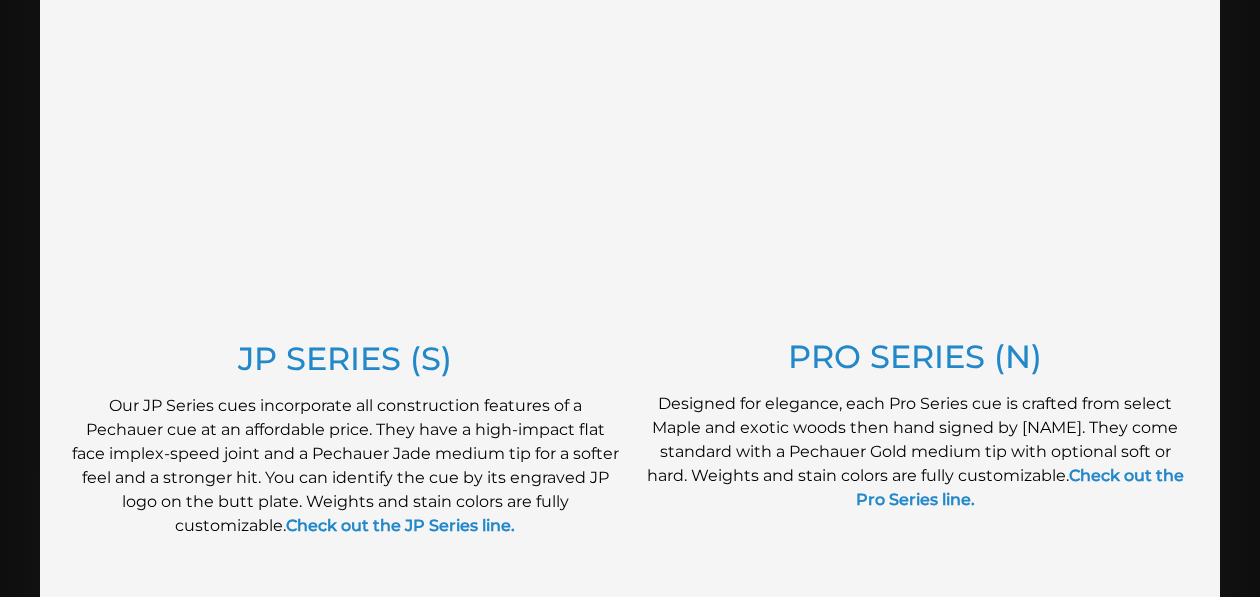scroll, scrollTop: 950, scrollLeft: 0, axis: vertical 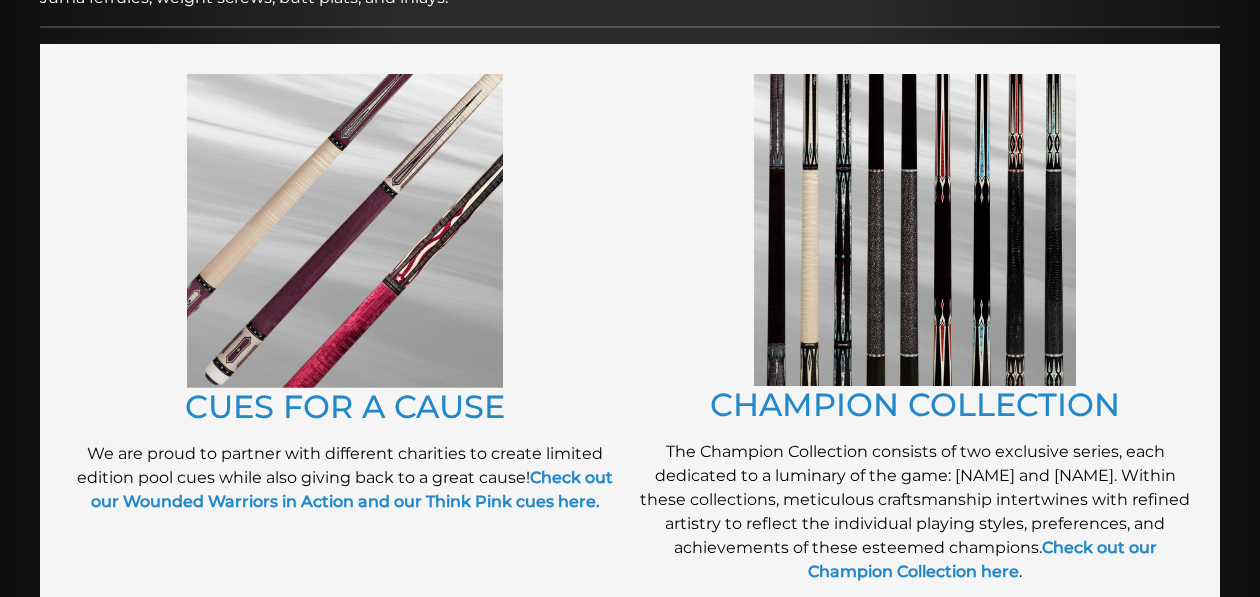 click at bounding box center [345, 231] 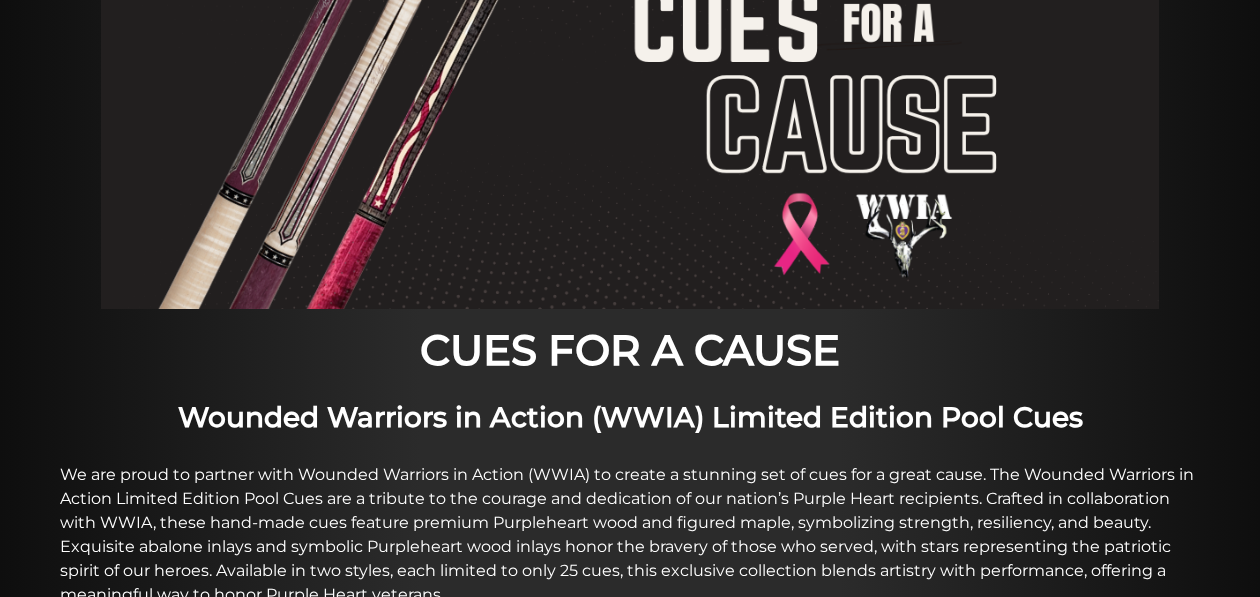 scroll, scrollTop: 316, scrollLeft: 0, axis: vertical 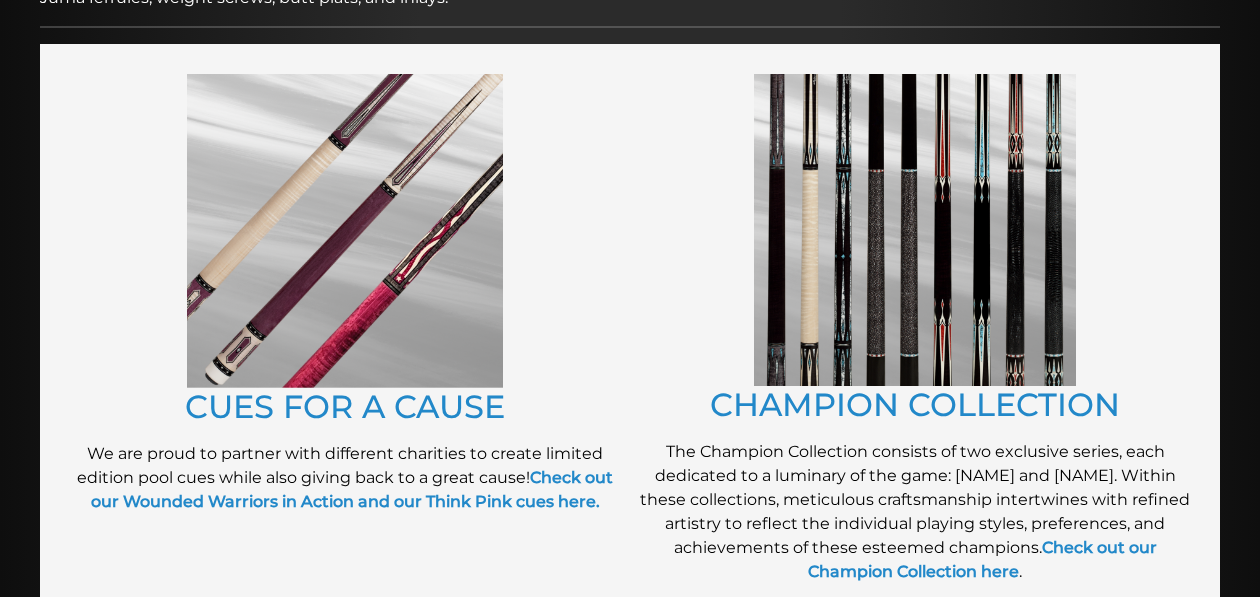 click at bounding box center [915, 230] 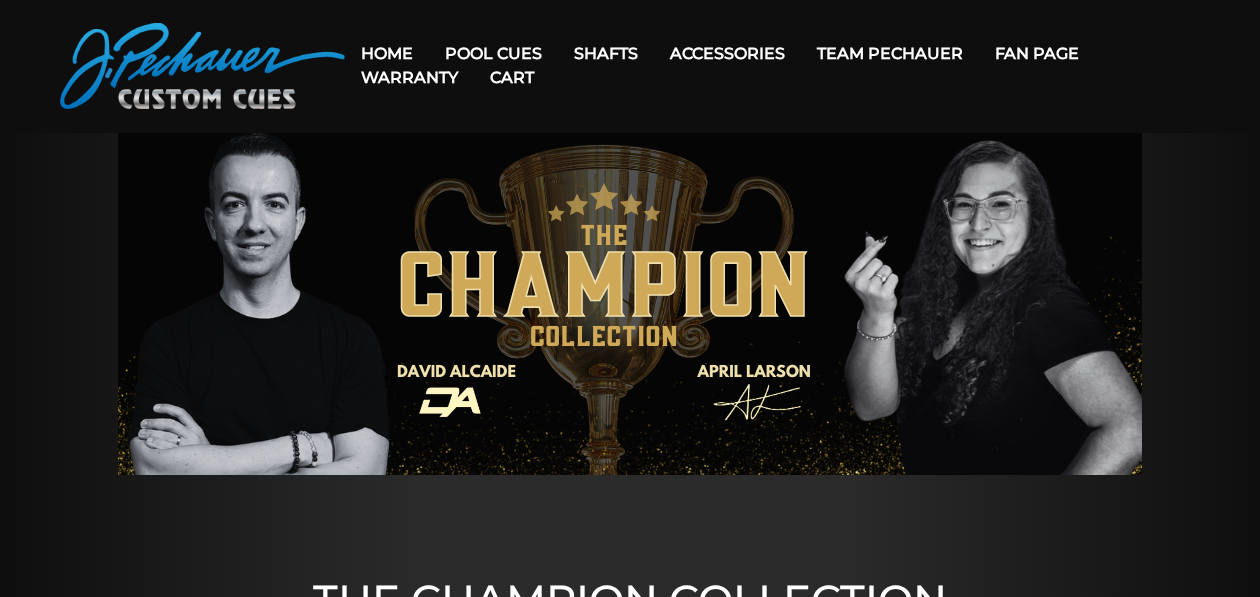 scroll, scrollTop: 0, scrollLeft: 0, axis: both 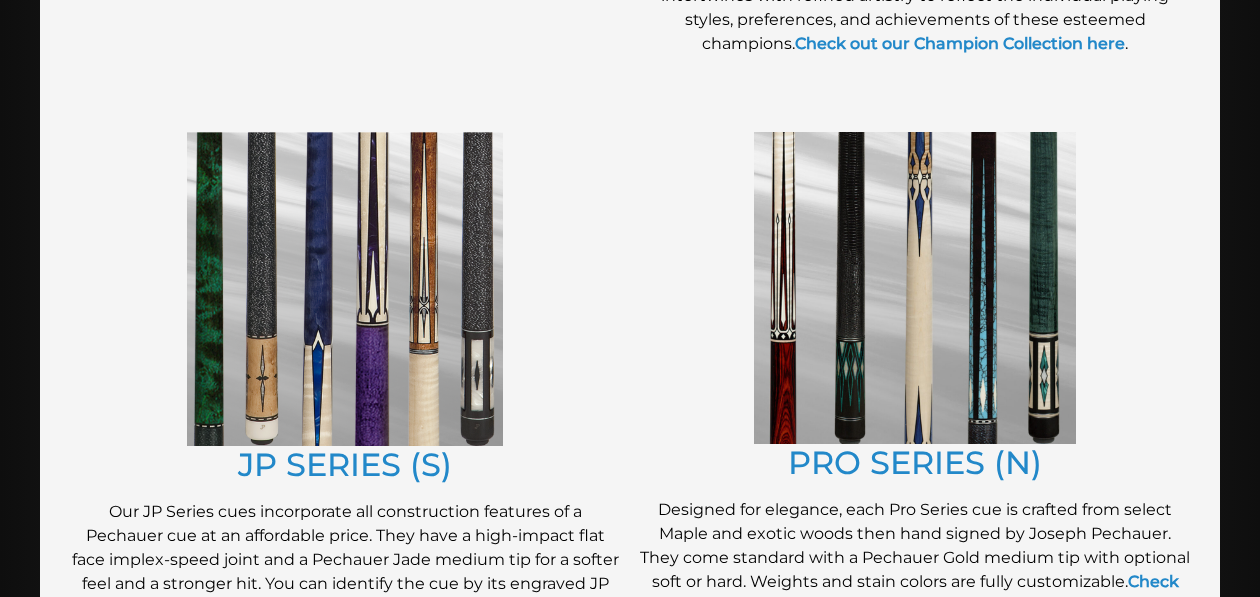click at bounding box center (345, 289) 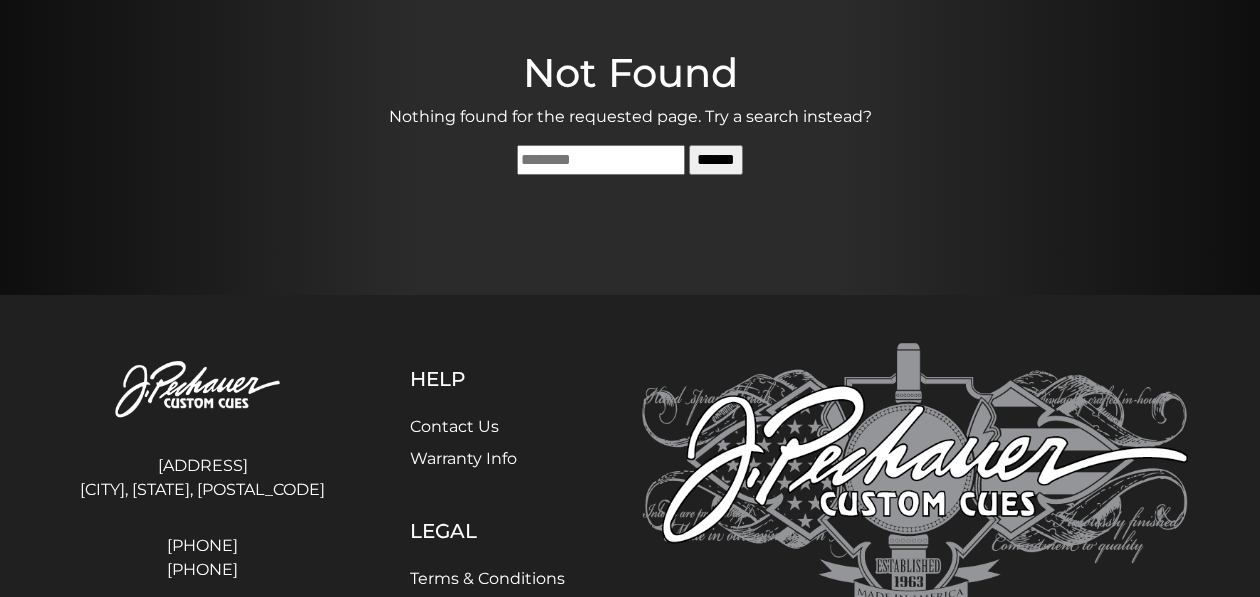 scroll, scrollTop: 0, scrollLeft: 0, axis: both 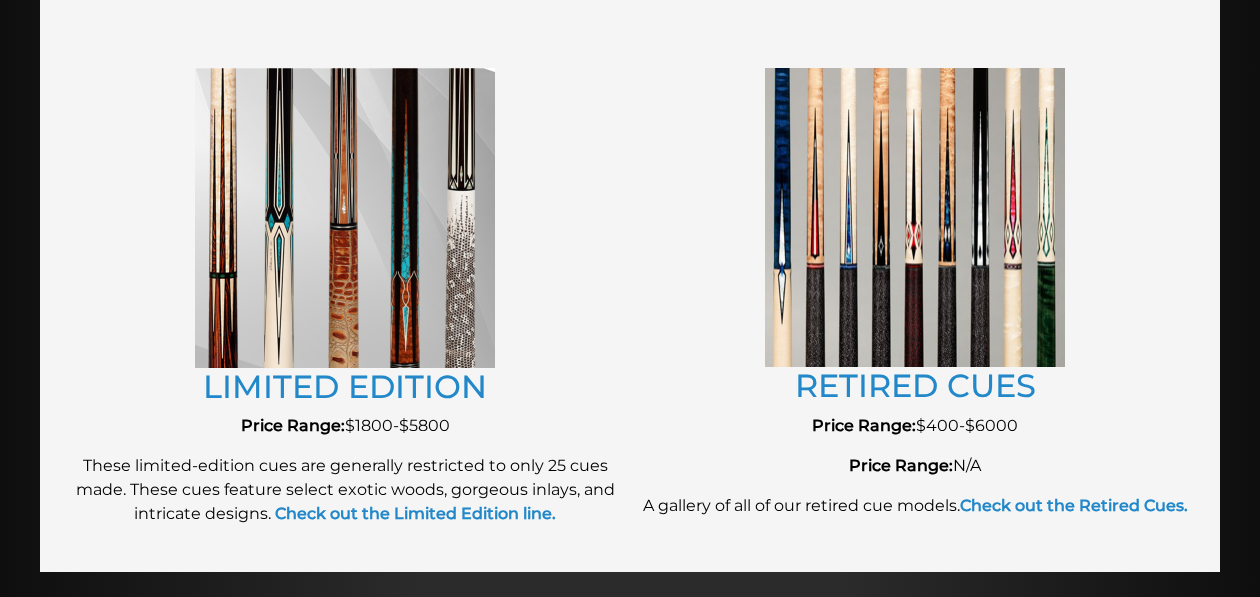click at bounding box center [915, 217] 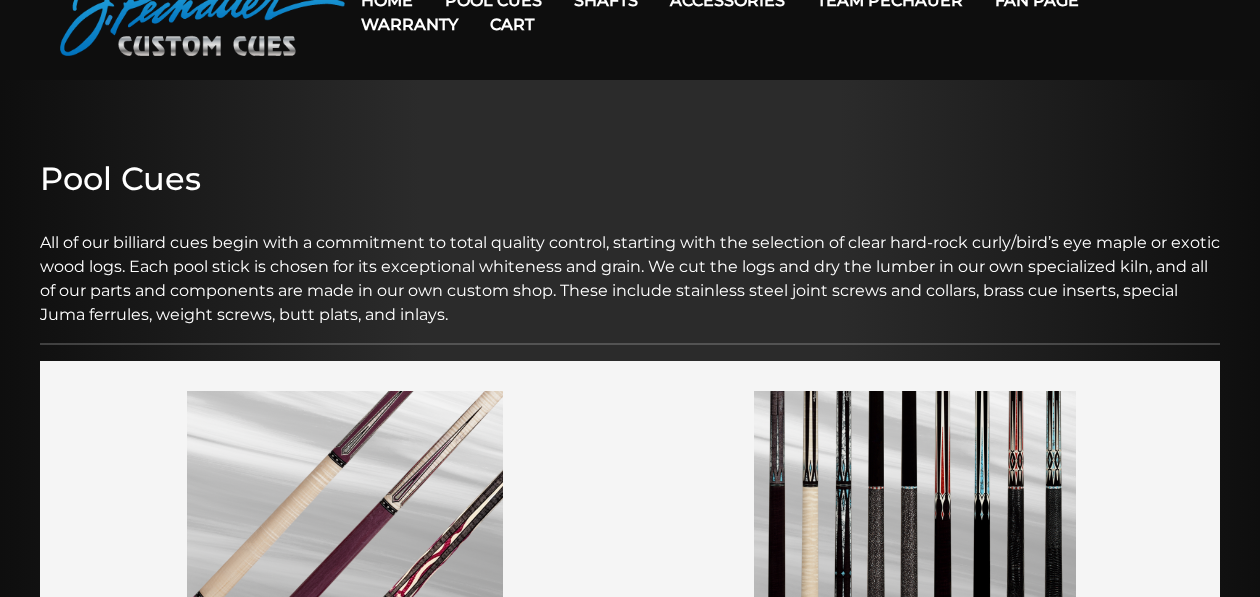 scroll, scrollTop: 0, scrollLeft: 0, axis: both 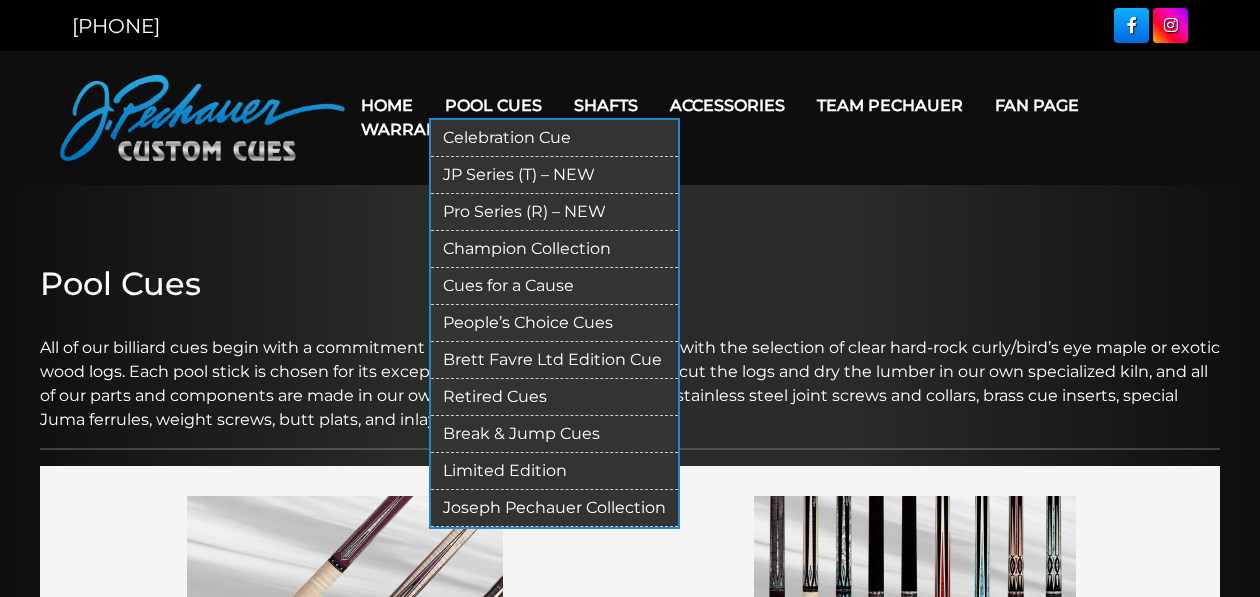 click on "Brett Favre Ltd Edition Cue" at bounding box center (554, 360) 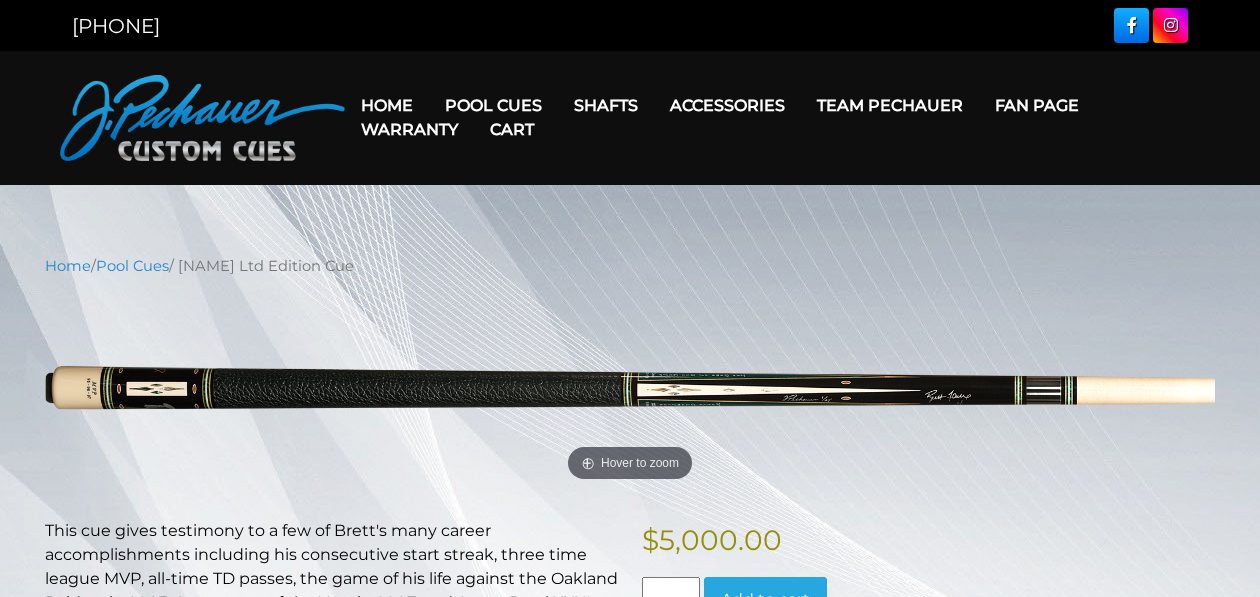 scroll, scrollTop: 106, scrollLeft: 0, axis: vertical 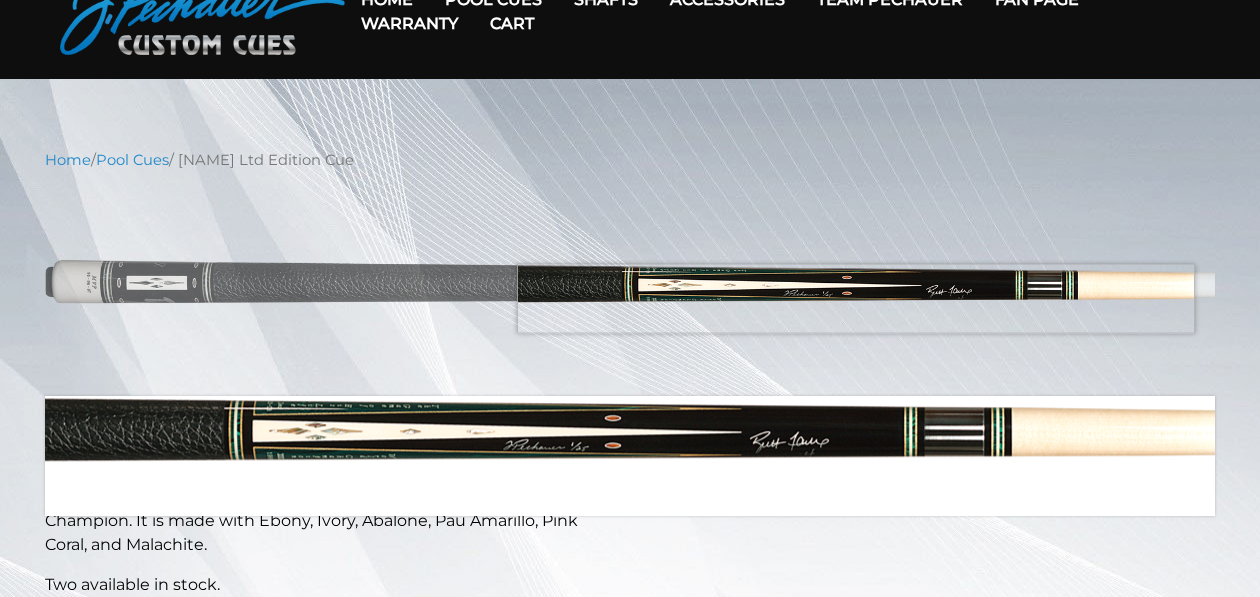 click at bounding box center [630, 283] 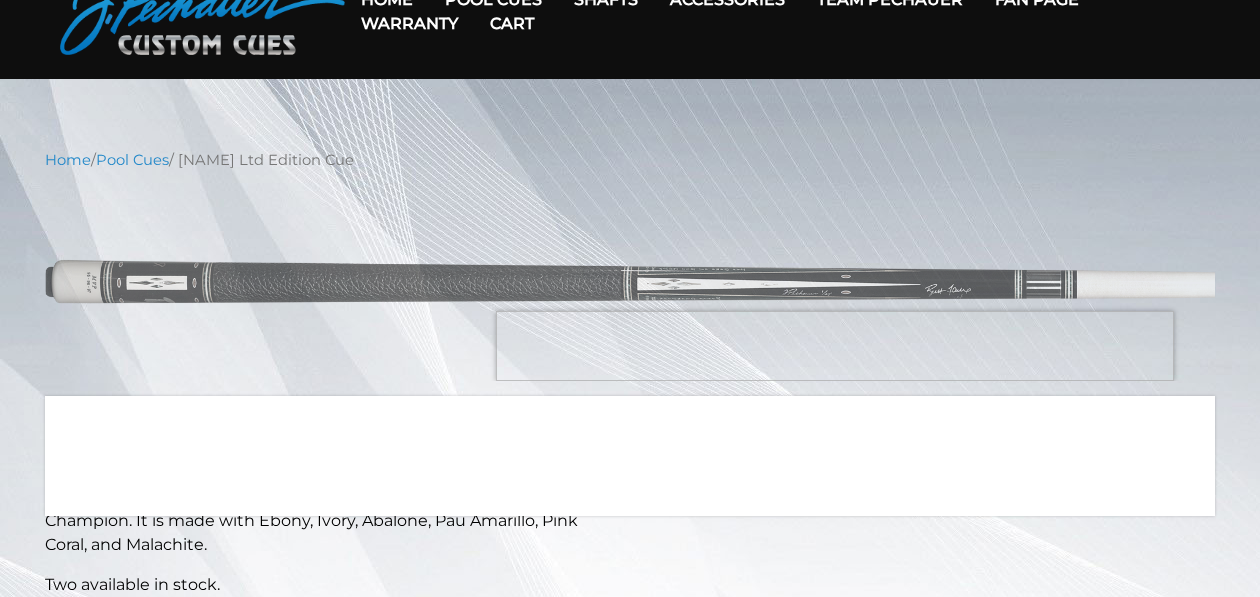 click at bounding box center (630, 283) 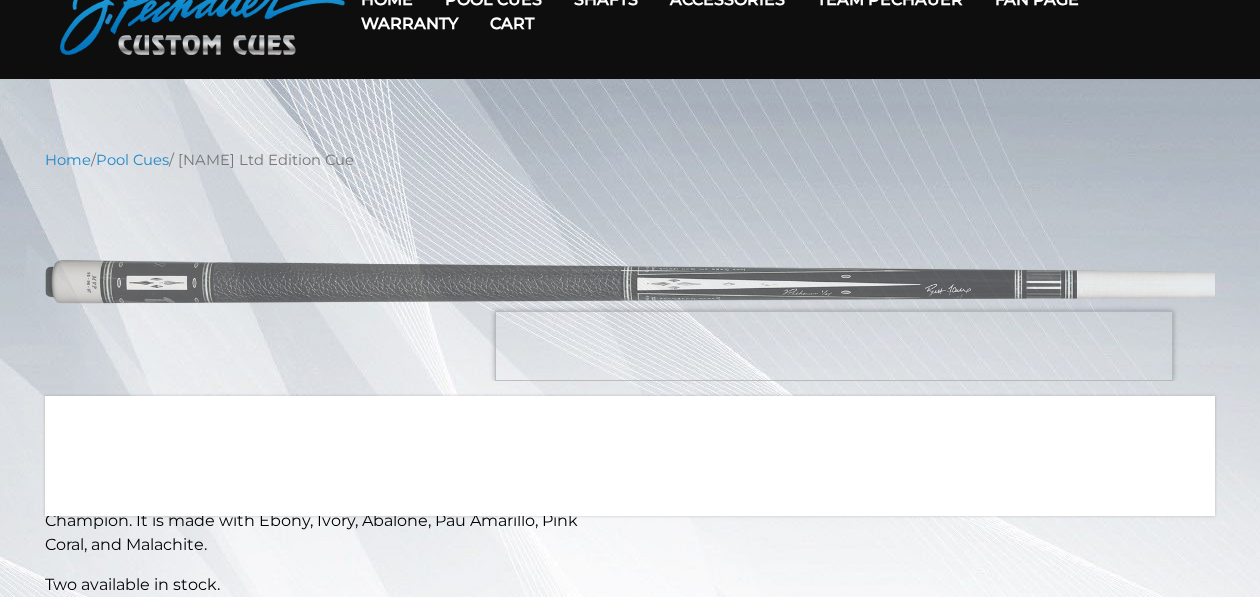click at bounding box center [630, 283] 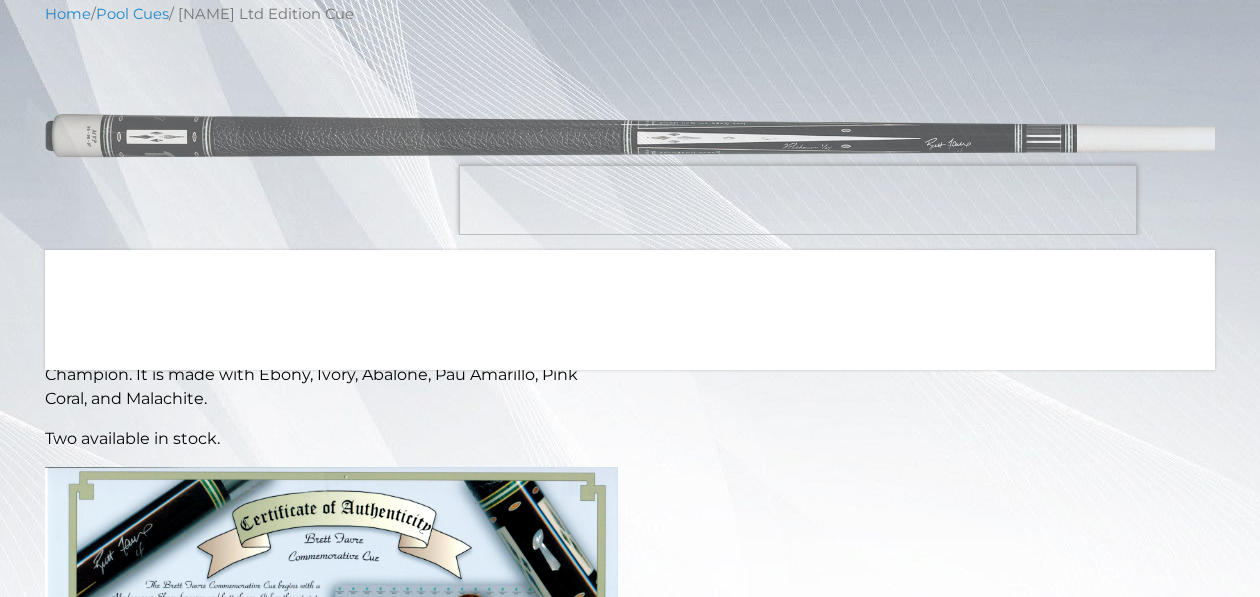 scroll, scrollTop: 0, scrollLeft: 0, axis: both 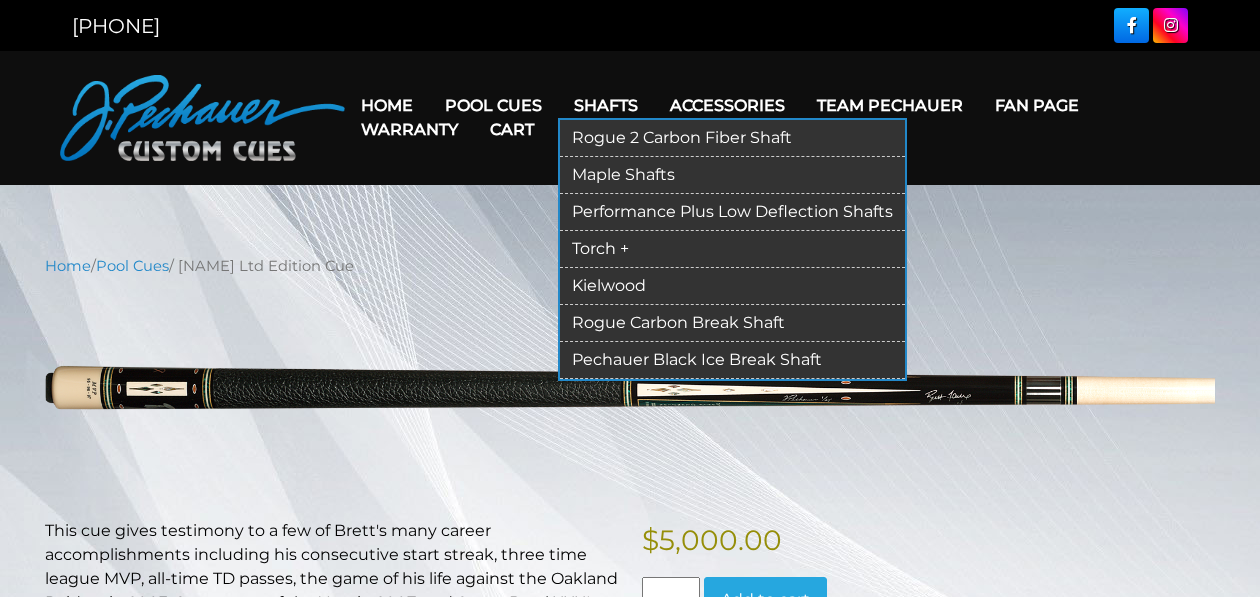 click on "Rogue Carbon Break Shaft" at bounding box center (732, 323) 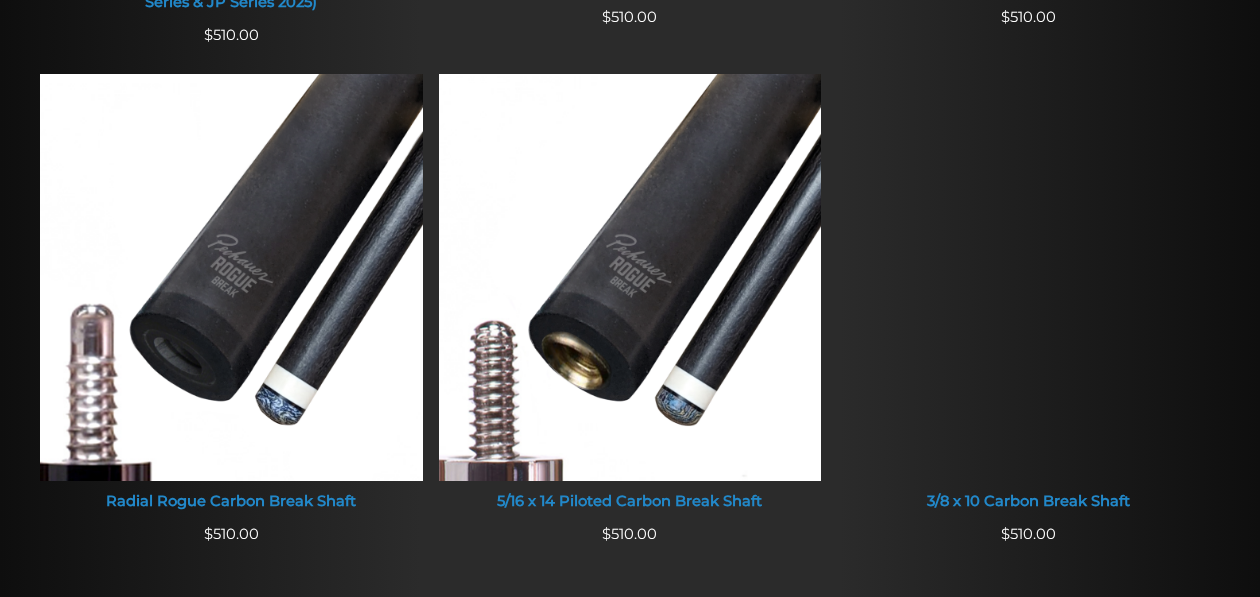 scroll, scrollTop: 1267, scrollLeft: 0, axis: vertical 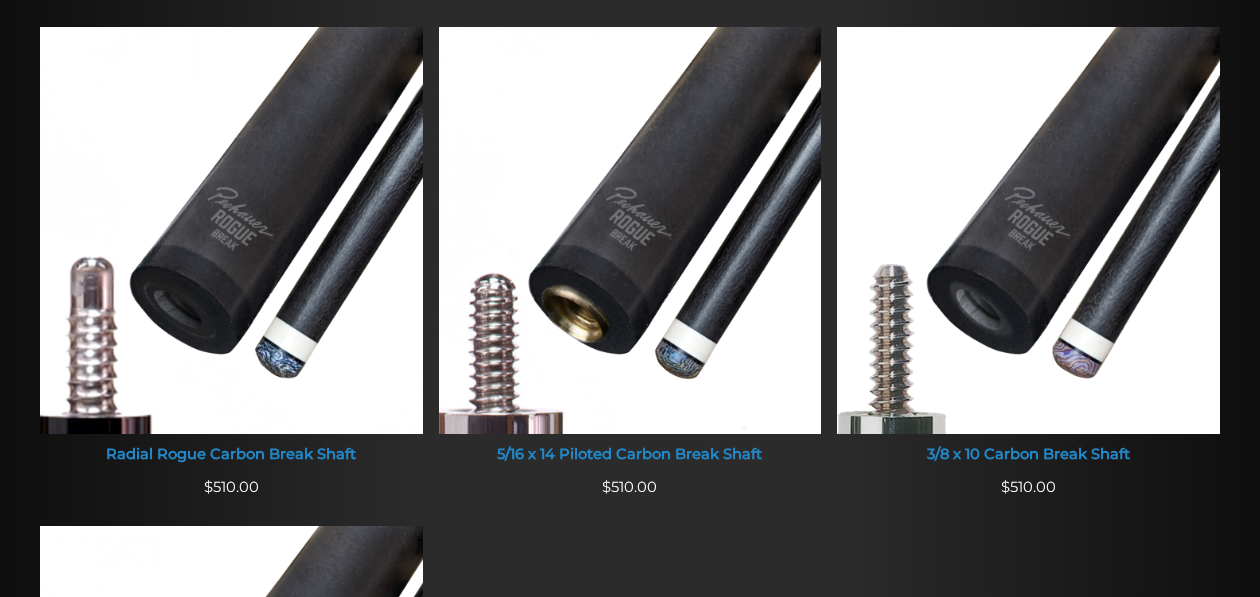 click at bounding box center (630, 230) 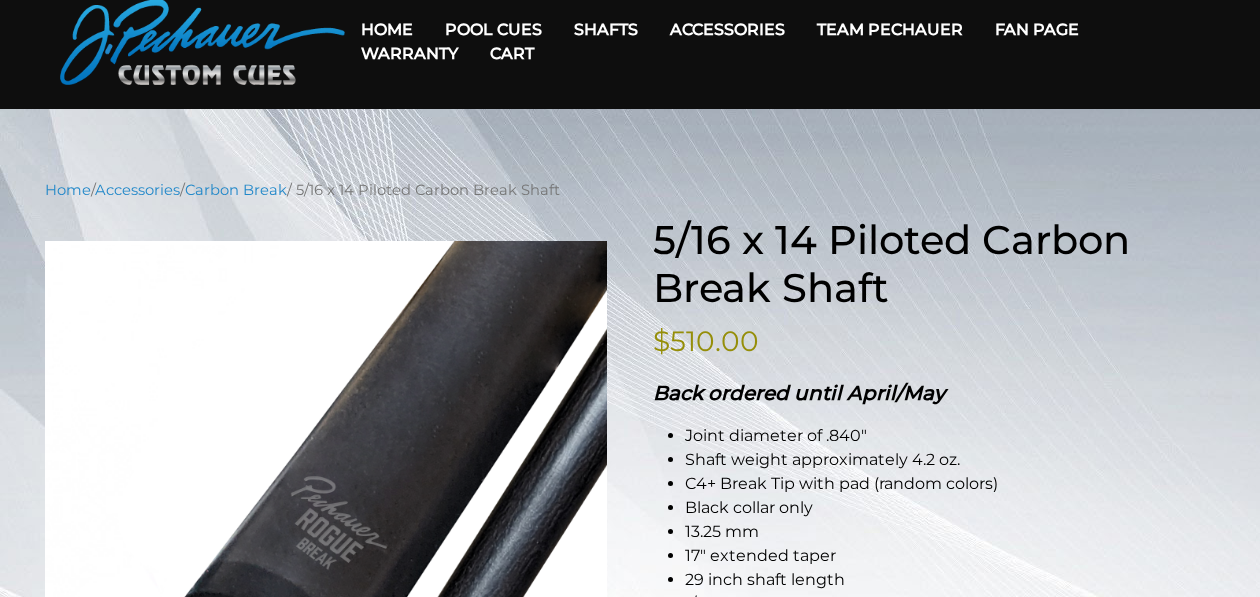 scroll, scrollTop: 0, scrollLeft: 0, axis: both 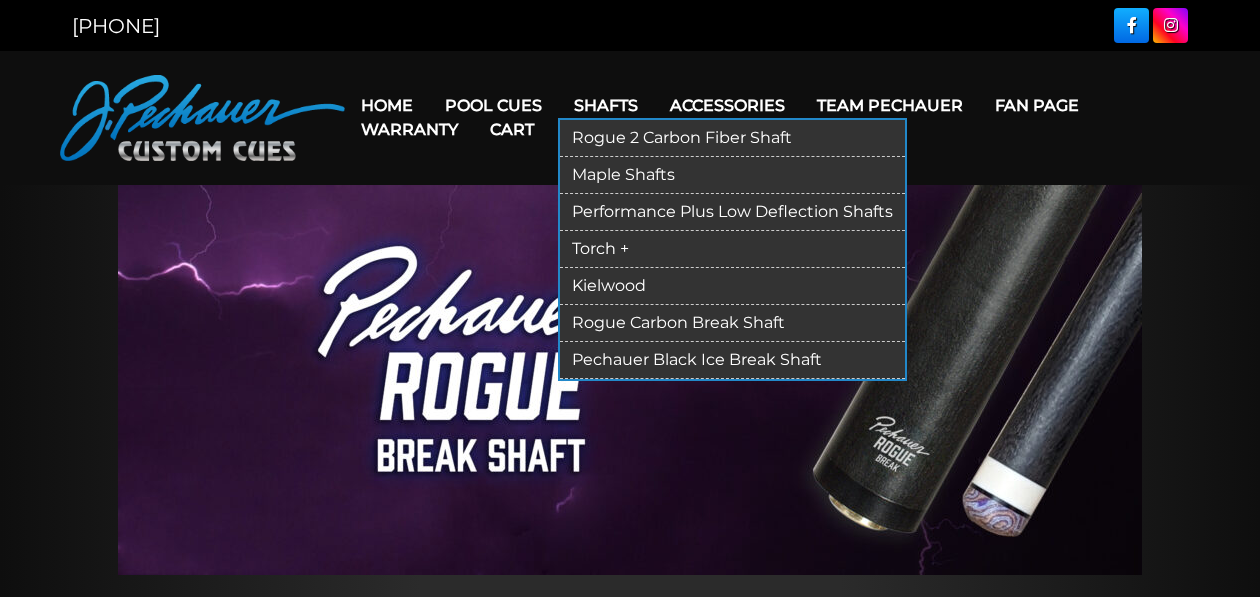 click on "Rogue 2 Carbon Fiber Shaft" at bounding box center (732, 138) 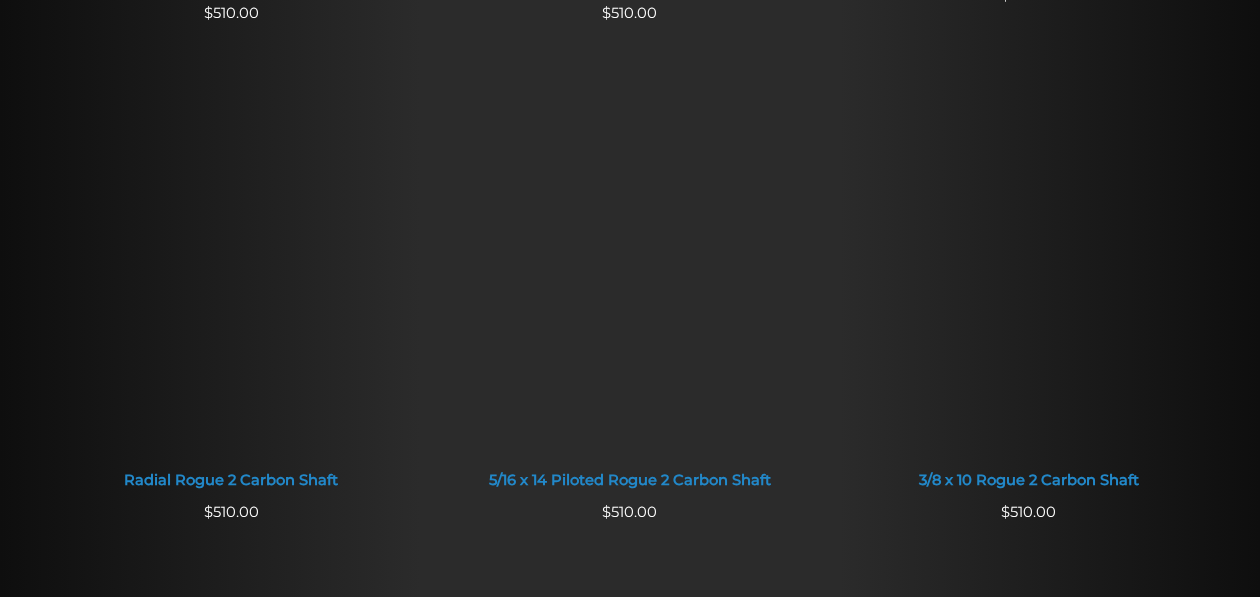 scroll, scrollTop: 1372, scrollLeft: 0, axis: vertical 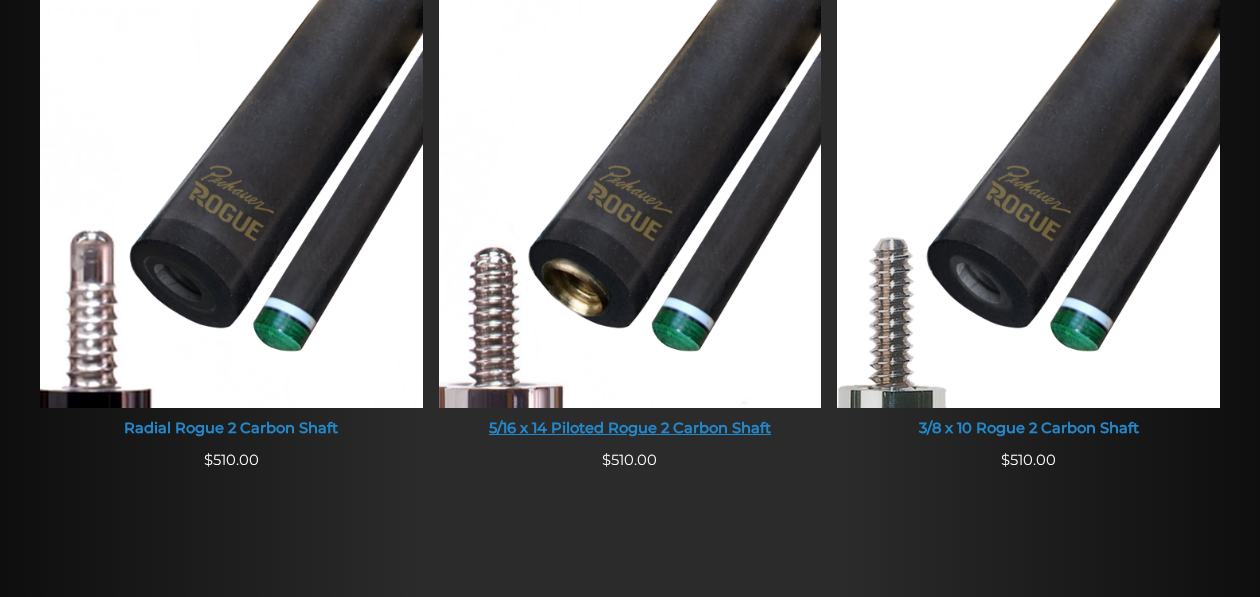 click at bounding box center [630, 203] 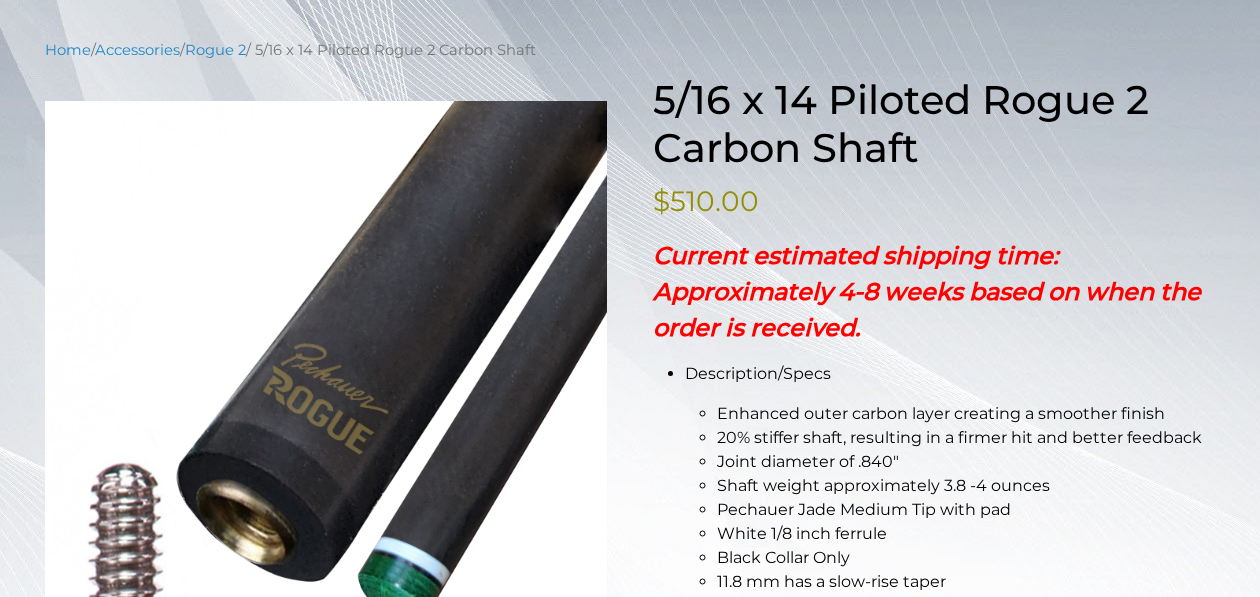 scroll, scrollTop: 211, scrollLeft: 0, axis: vertical 